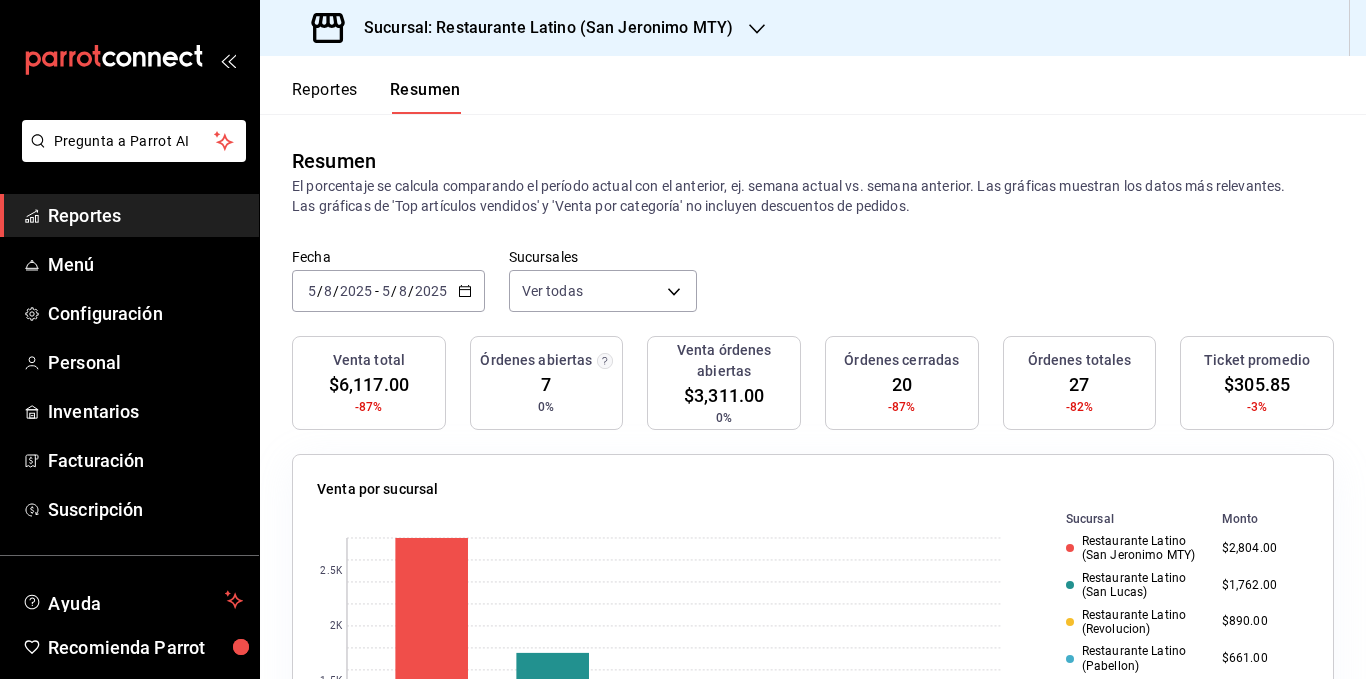 scroll, scrollTop: 0, scrollLeft: 0, axis: both 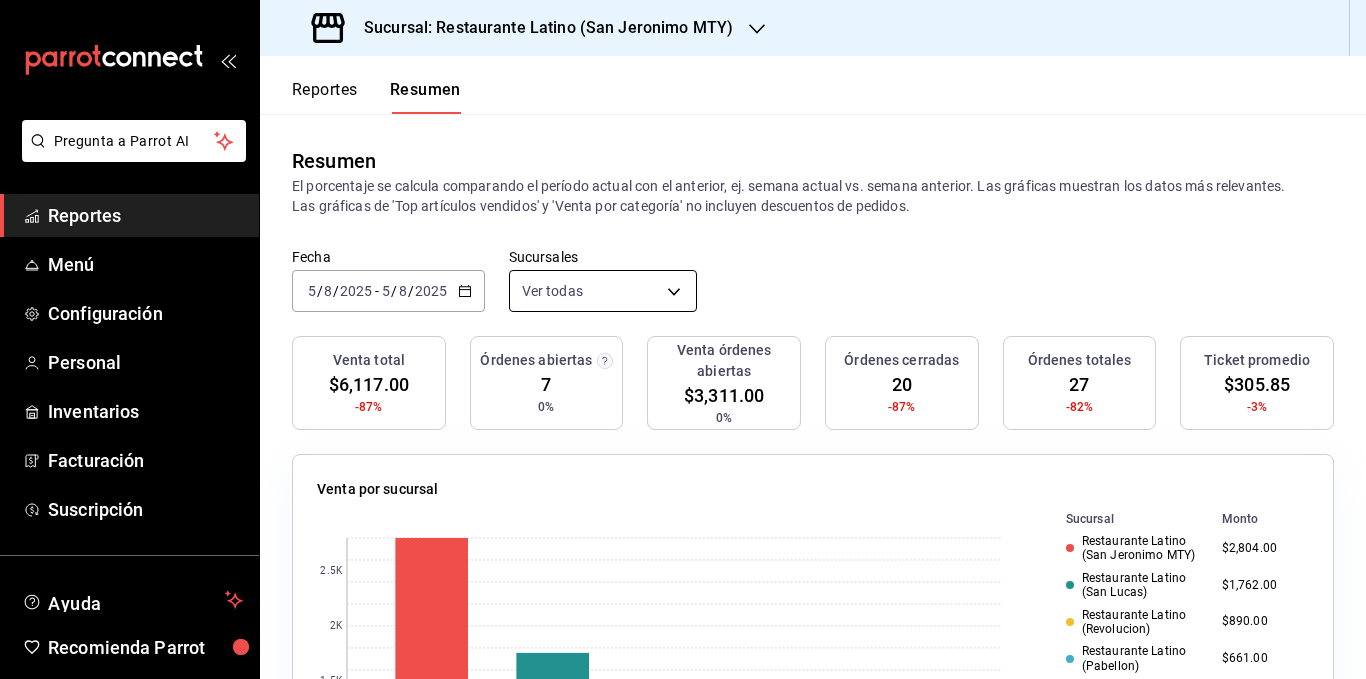 click on "Pregunta a Parrot AI Reportes   Menú   Configuración   Personal   Inventarios   Facturación   Suscripción   Ayuda Recomienda Parrot   [FIRST] [LAST]   Sugerir nueva función   Sucursal: Restaurante Latino ([CITY]) Reportes Resumen Resumen El porcentaje se calcula comparando el período actual con el anterior, ej. semana actual vs. semana anterior. Las gráficas muestran los datos más relevantes.  Las gráficas de 'Top artículos vendidos' y 'Venta por categoría' no incluyen descuentos de pedidos. Fecha 2025-08-05 5 / 8 / 2025 - 2025-08-05 5 / 8 / 2025 Sucursales Ver todas [object Object],[object Object],[object Object],[object Object],[object Object] Venta total $6,117.00 -87% Órdenes abiertas 7 0% Venta órdenes abiertas $3,311.00 0% Órdenes cerradas 20 -87% Órdenes totales 27 -82% Ticket promedio $305.85 -3% Venta por sucursal 0 500 1K 1.5K 2K 2.5K Sucursal Monto Restaurante Latino ([CITY]) $2,804.00 Restaurante Latino ([CITY]) $1,762.00 Restaurante Latino ([CITY]) 0 1K" at bounding box center [683, 339] 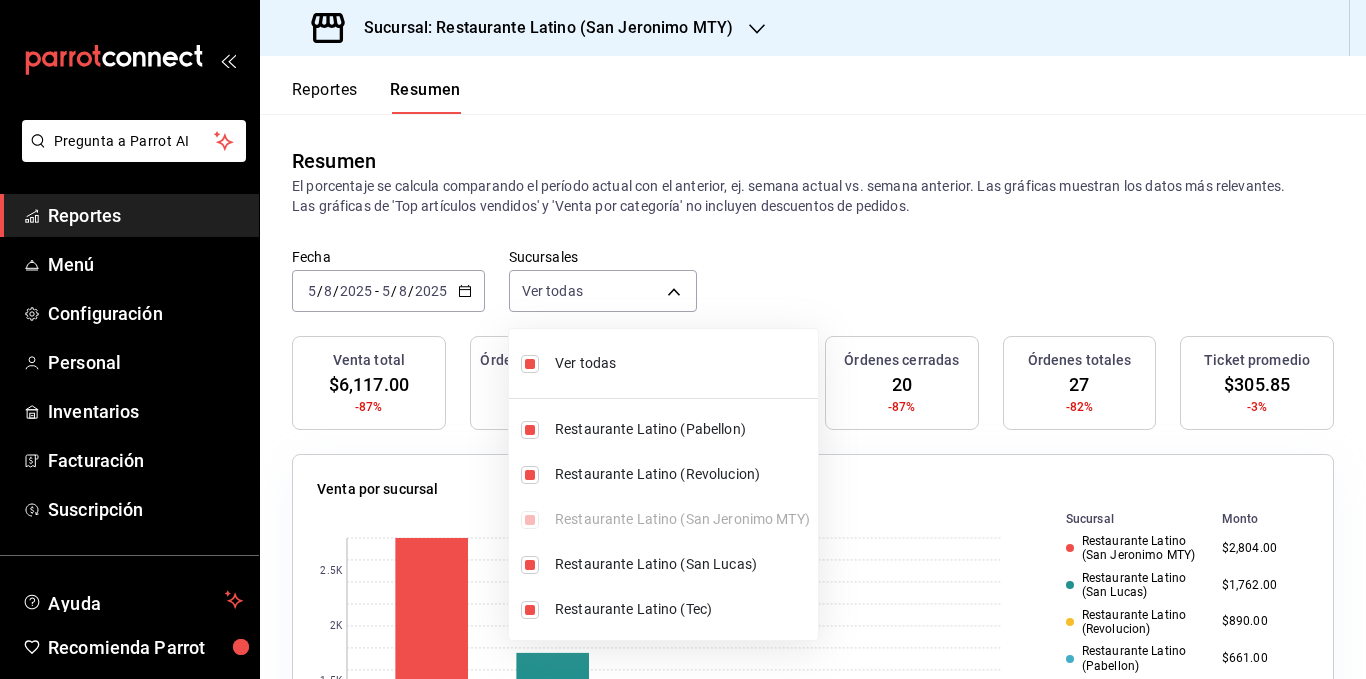 click on "Ver todas" at bounding box center [682, 363] 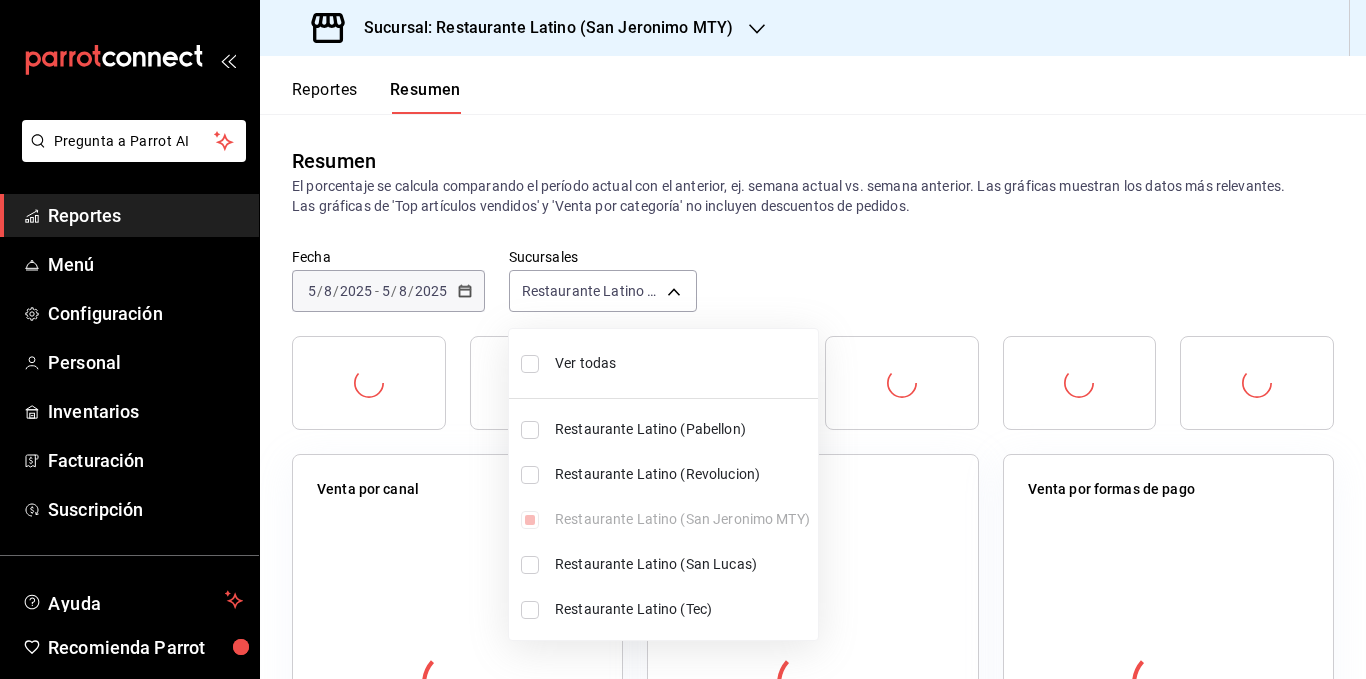 click on "Ver todas" at bounding box center (682, 363) 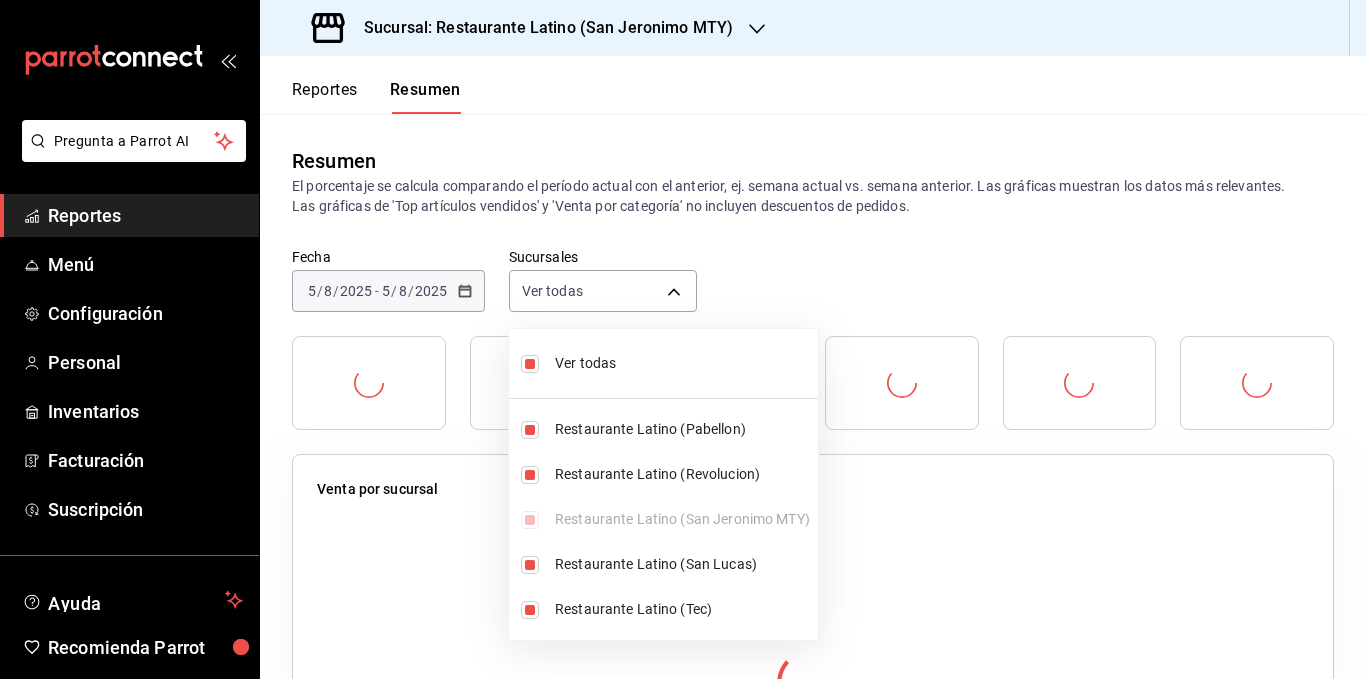 type on "[object Object],[object Object],[object Object],[object Object],[object Object]" 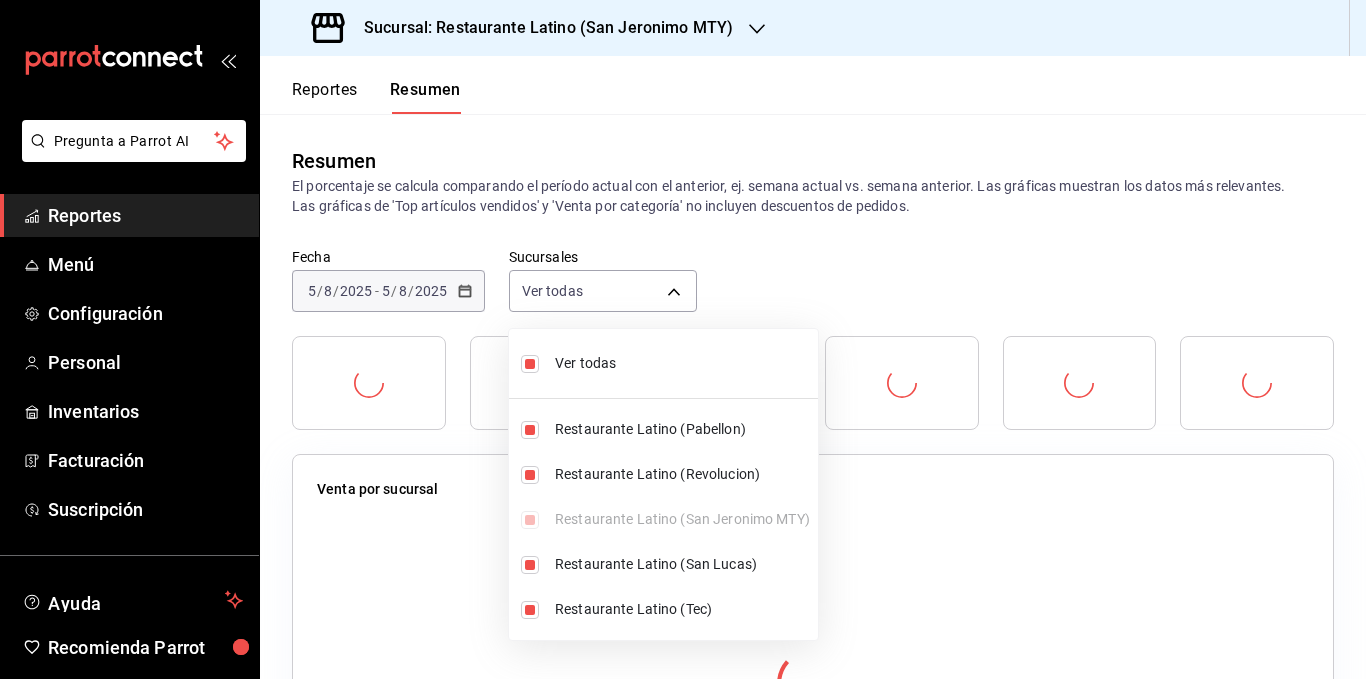 checkbox on "true" 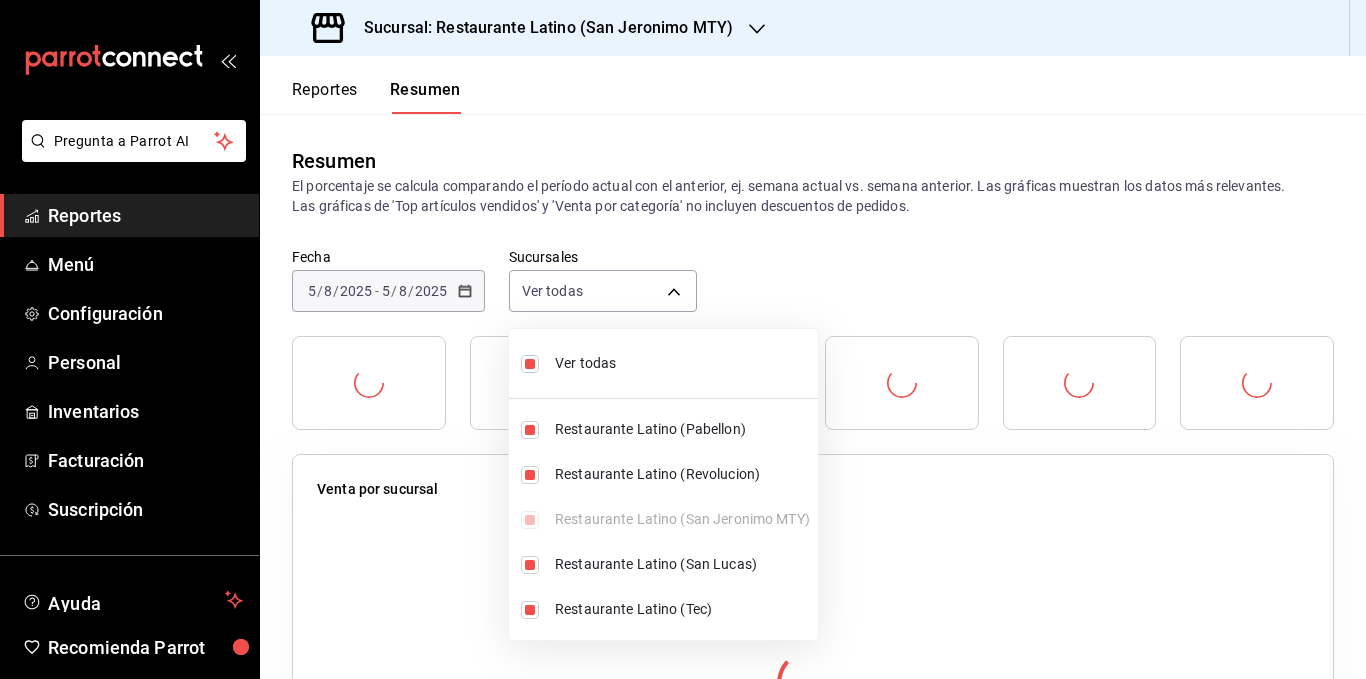 checkbox on "true" 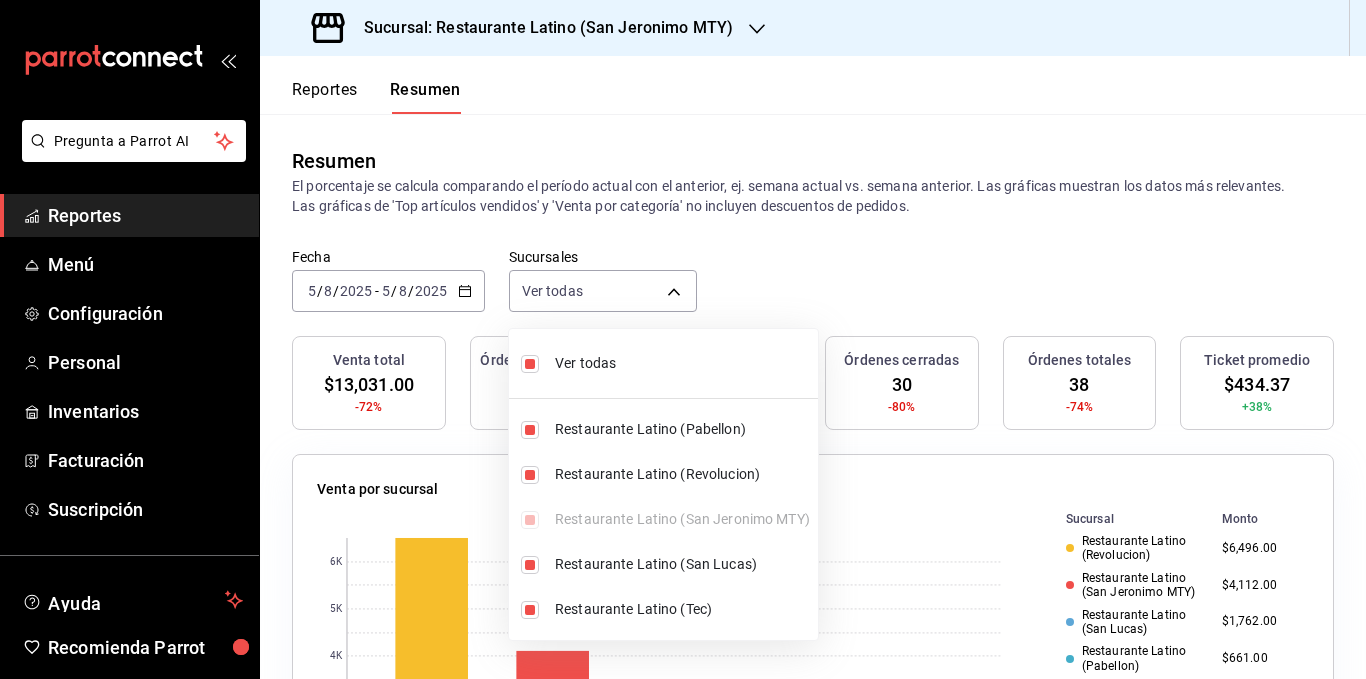 click at bounding box center [683, 339] 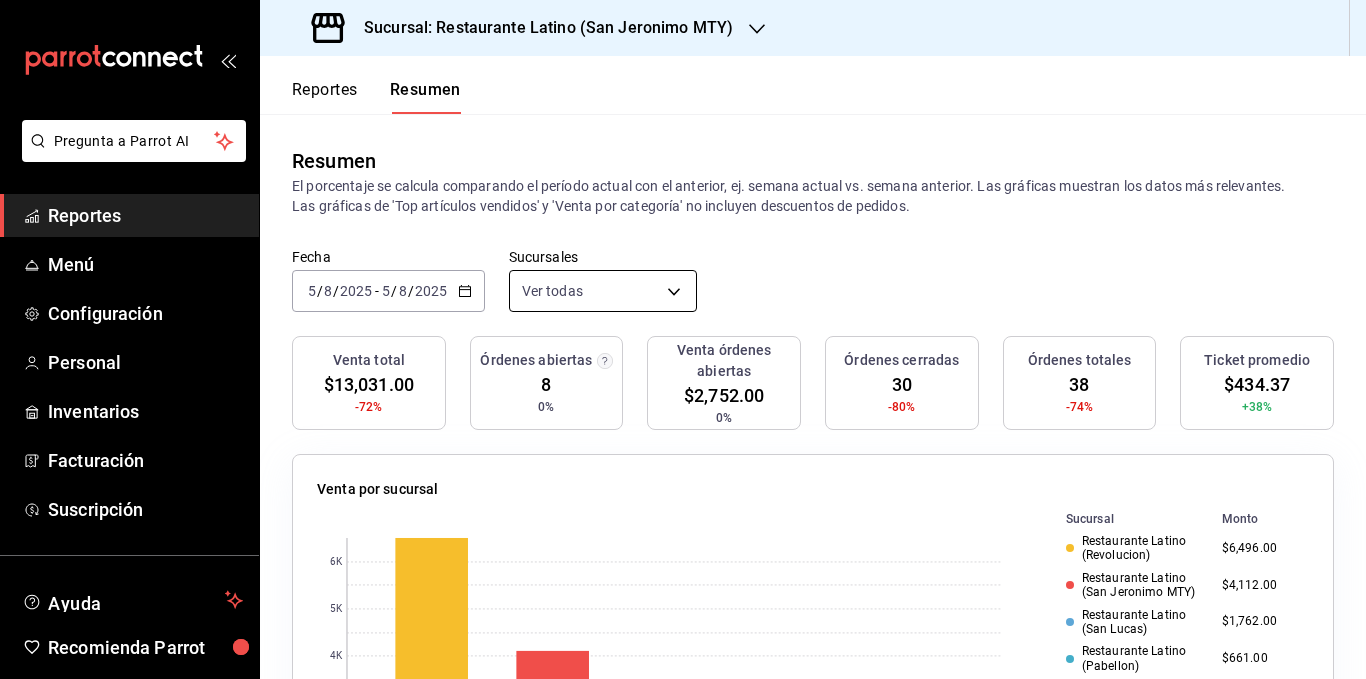 click on "Pregunta a Parrot AI Reportes   Menú   Configuración   Personal   Inventarios   Facturación   Suscripción   Ayuda Recomienda Parrot   [FIRST] [LAST]   Sugerir nueva función   Sucursal: Restaurante Latino ([CITY]) Reportes Resumen Resumen El porcentaje se calcula comparando el período actual con el anterior, ej. semana actual vs. semana anterior. Las gráficas muestran los datos más relevantes.  Las gráficas de 'Top artículos vendidos' y 'Venta por categoría' no incluyen descuentos de pedidos. Fecha 2025-08-05 5 / 8 / 2025 - 2025-08-05 5 / 8 / 2025 Sucursales Ver todas [object Object],[object Object],[object Object],[object Object],[object Object] Venta total $13,031.00 -72% Órdenes abiertas 8 0% Venta órdenes abiertas $2,752.00 0% Órdenes cerradas 30 -80% Órdenes totales 38 -74% Ticket promedio $434.37 +38% Venta por sucursal 0 1K 2K 3K 4K 5K 6K Sucursal Monto Restaurante Latino ([CITY]) $6,496.00 Restaurante Latino ([CITY]) $4,112.00 Restaurante Latino ([CITY]) 0 1K" at bounding box center (683, 339) 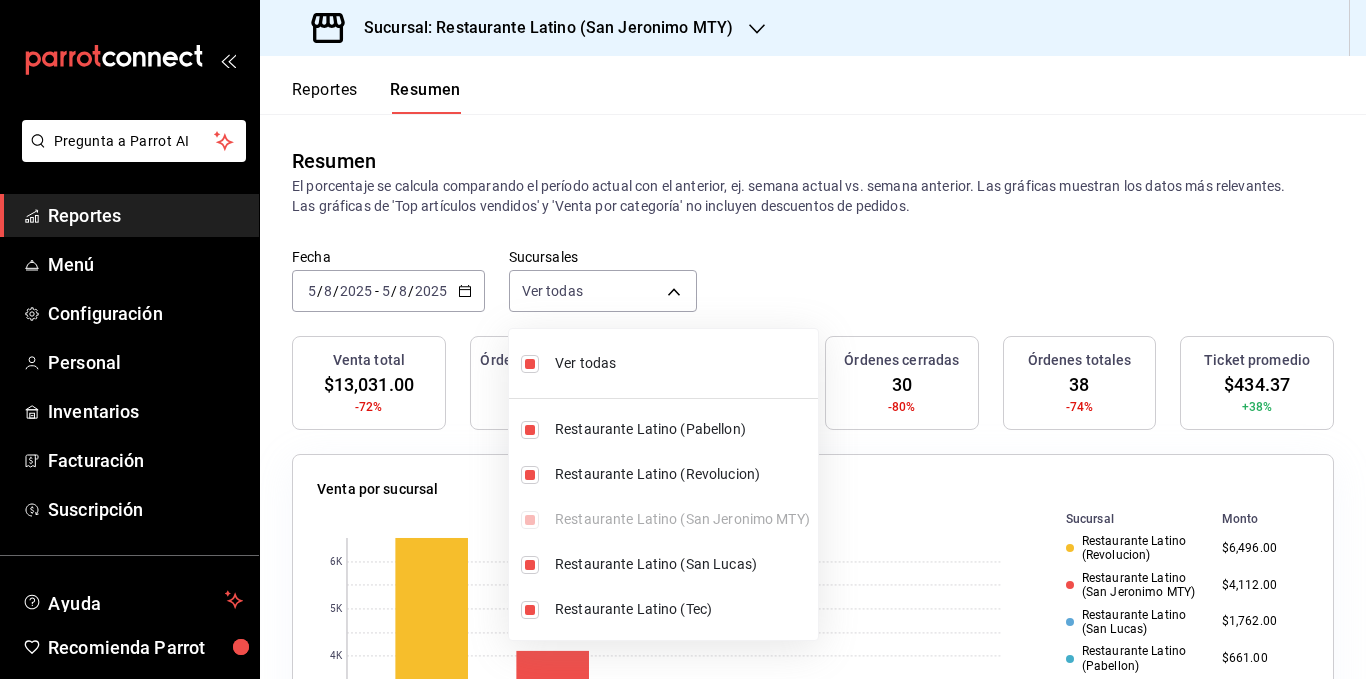 click on "Ver todas" at bounding box center [682, 363] 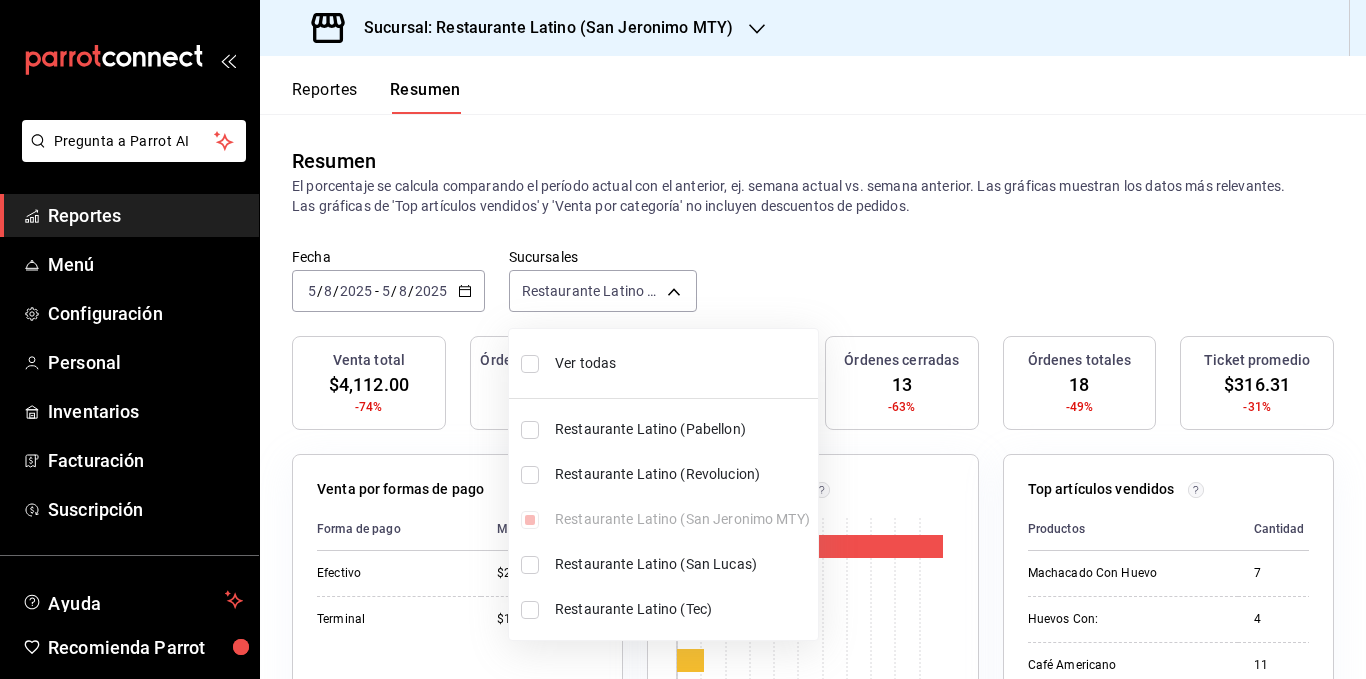 click on "Ver todas" at bounding box center [682, 363] 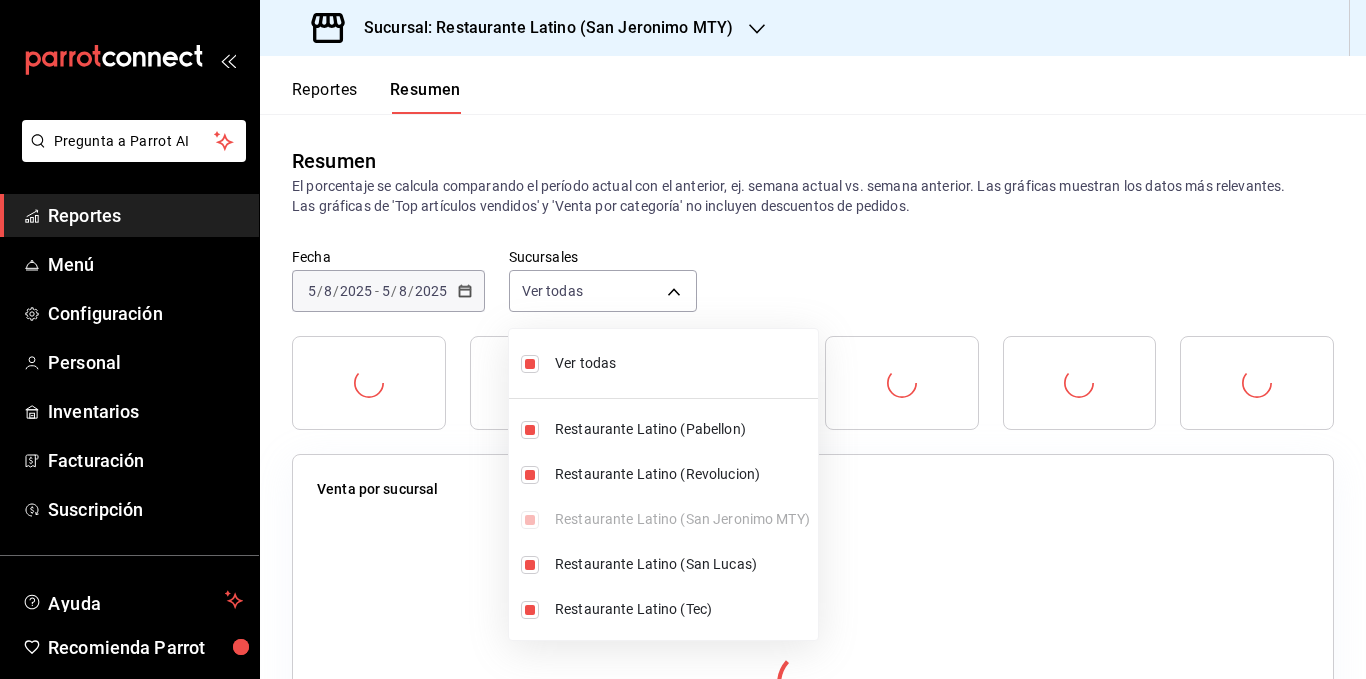 click at bounding box center [683, 339] 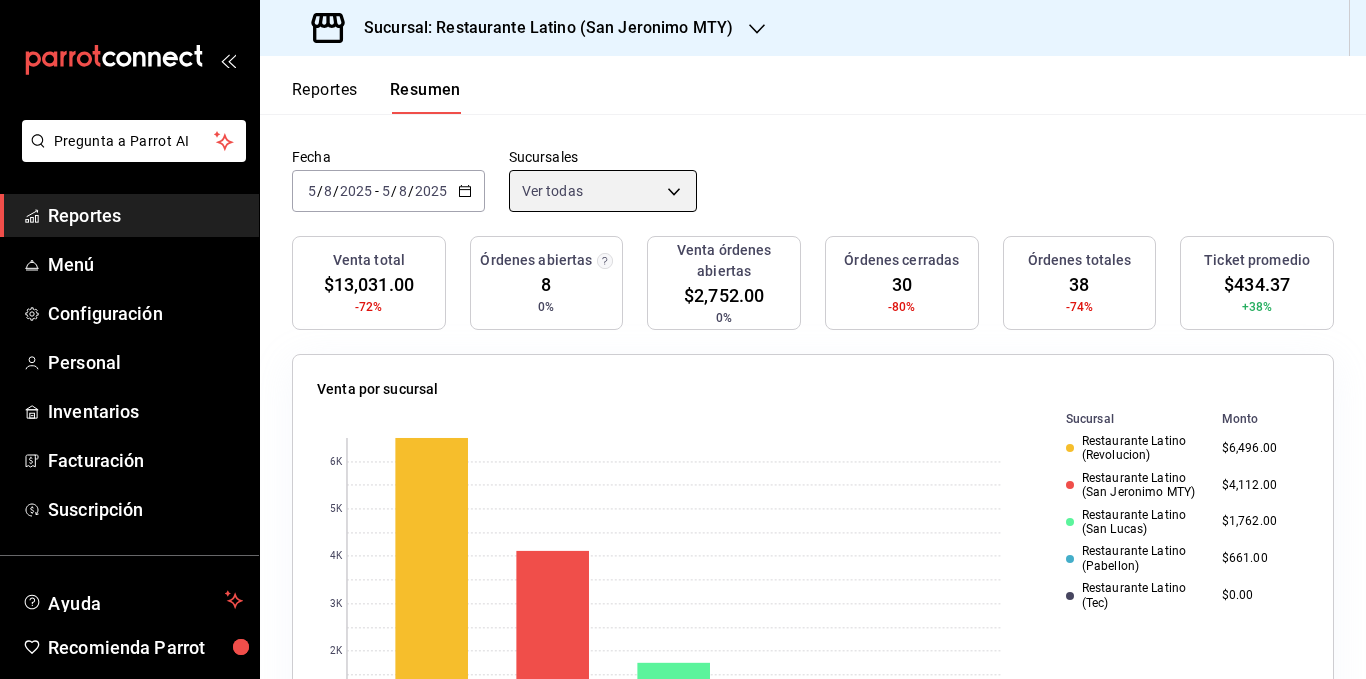 scroll, scrollTop: 200, scrollLeft: 0, axis: vertical 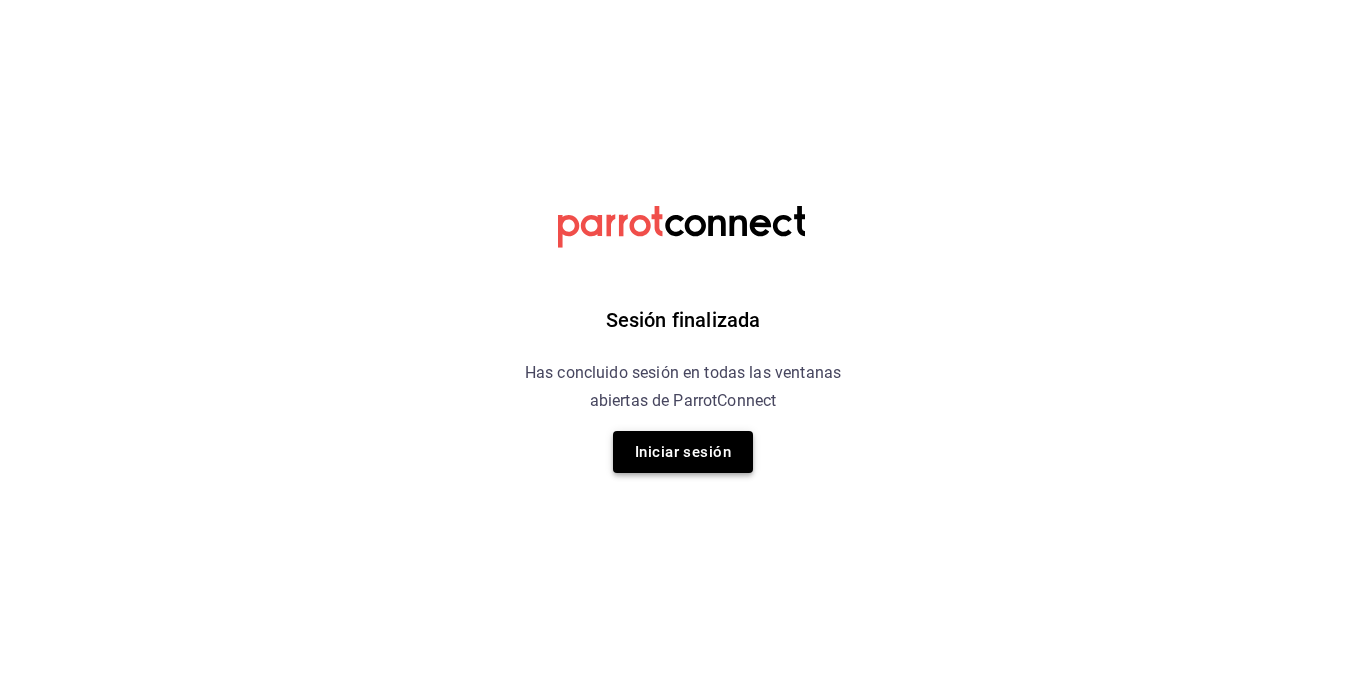 click on "Iniciar sesión" at bounding box center [683, 452] 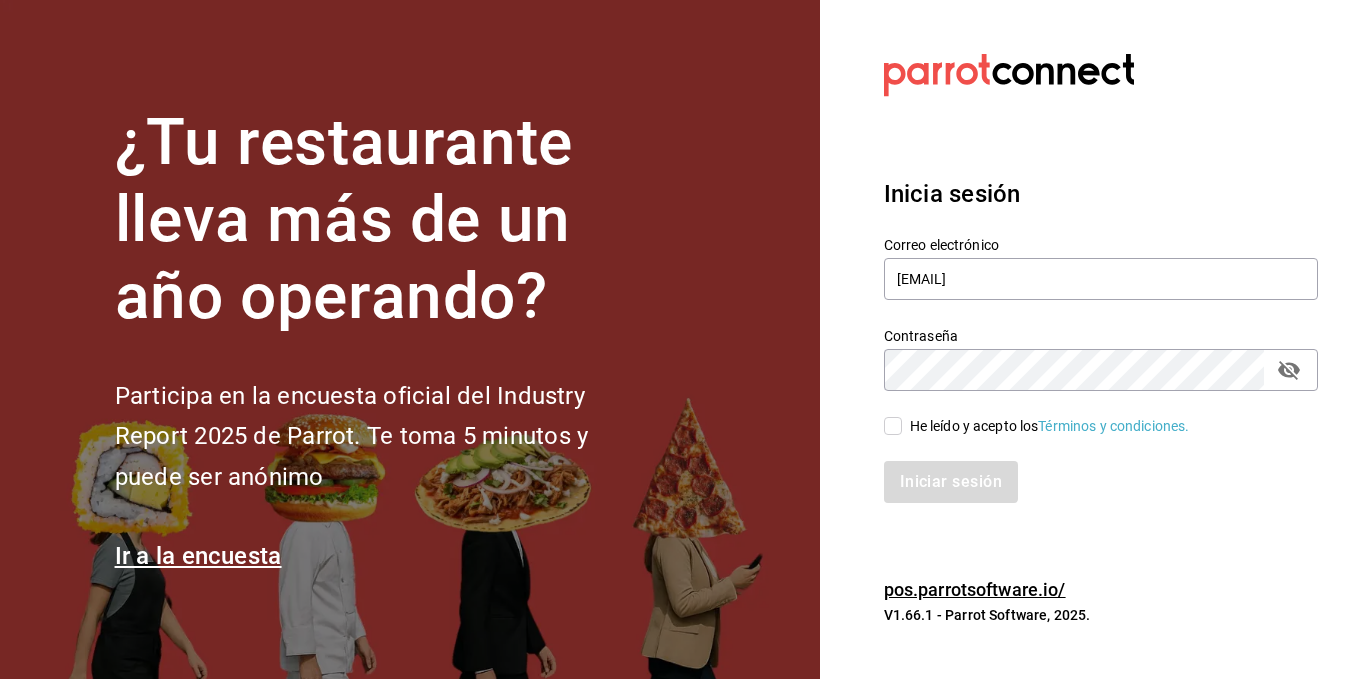 click on "He leído y acepto los  Términos y condiciones." at bounding box center [1046, 426] 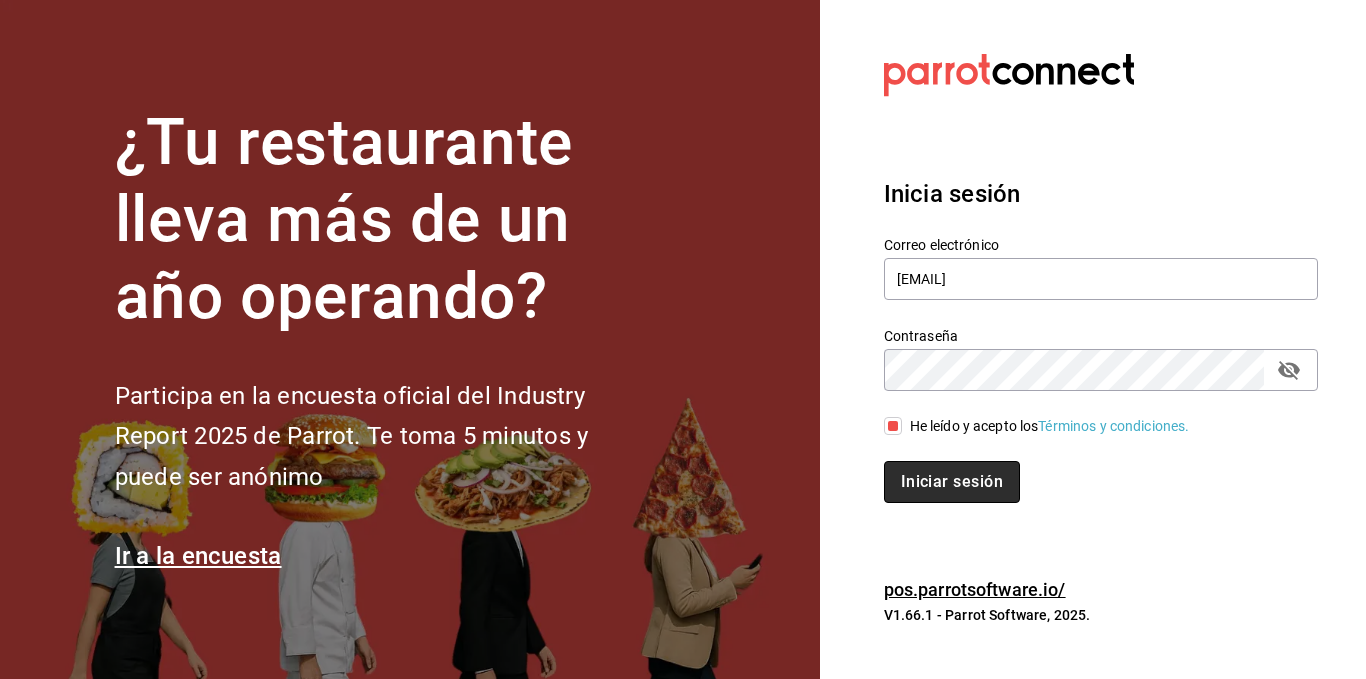 click on "Iniciar sesión" at bounding box center (952, 482) 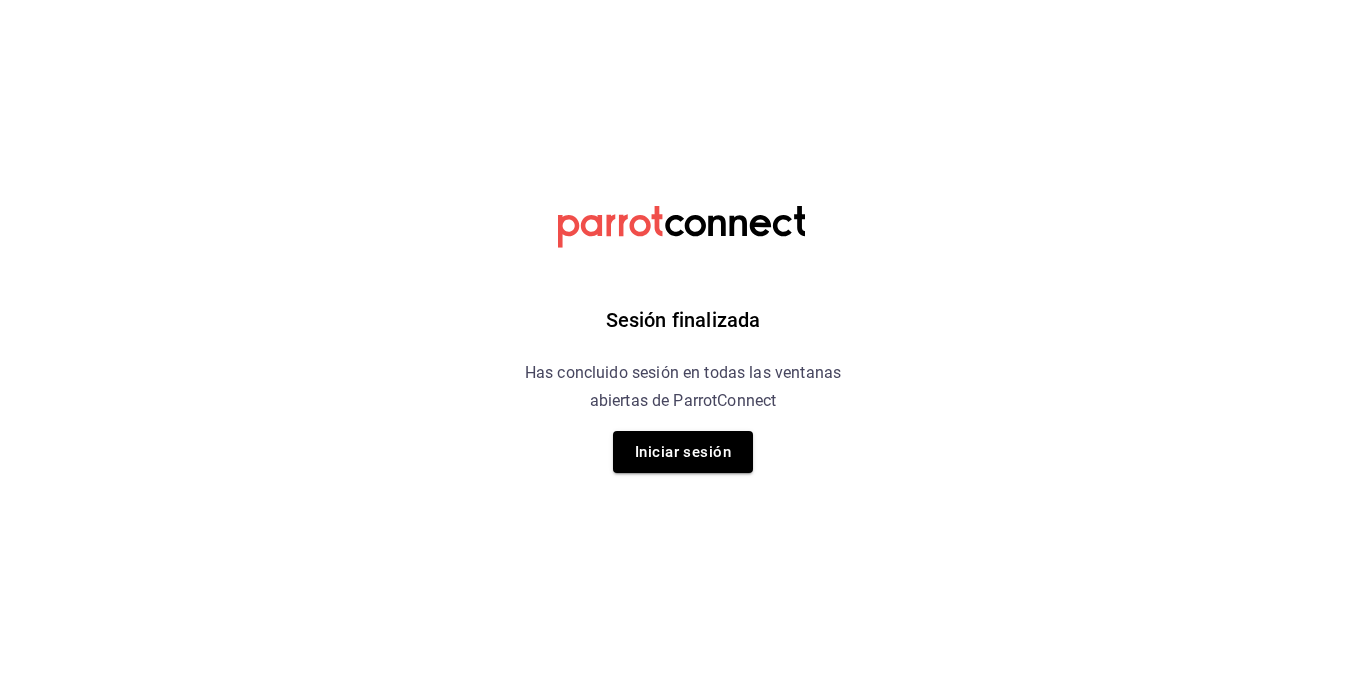 scroll, scrollTop: 0, scrollLeft: 0, axis: both 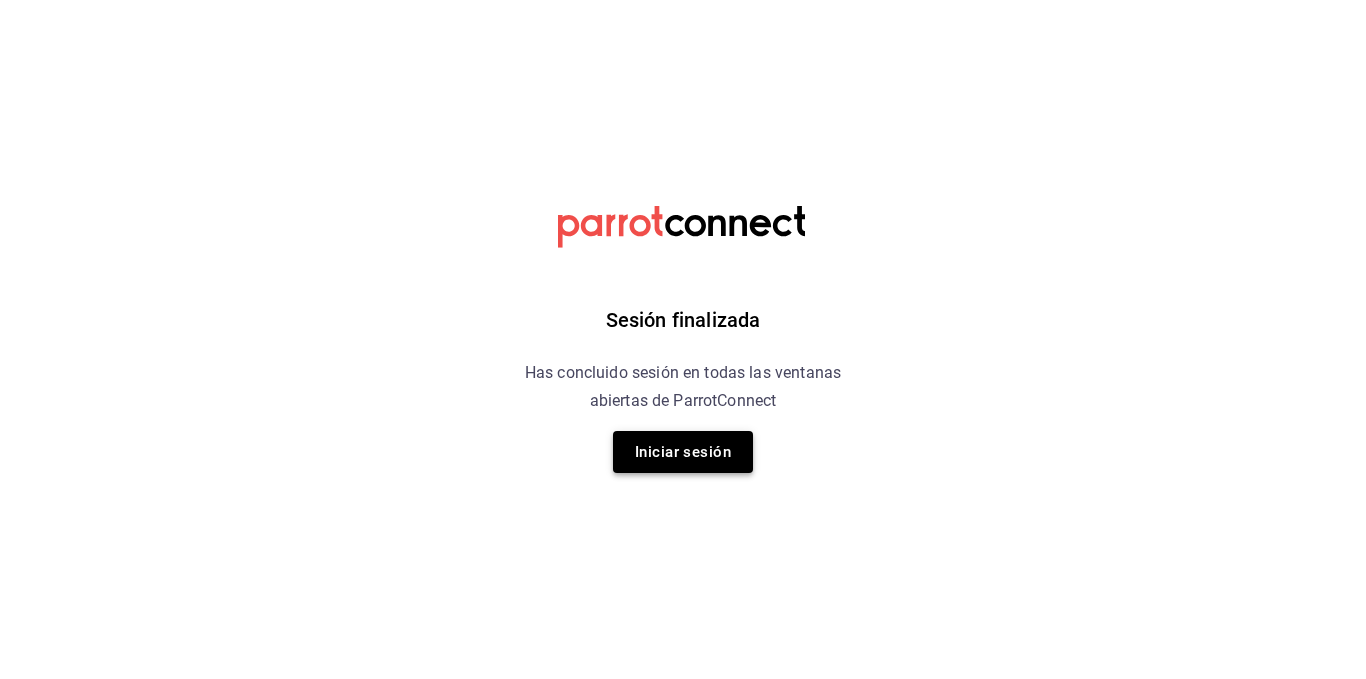 click on "Iniciar sesión" at bounding box center [683, 452] 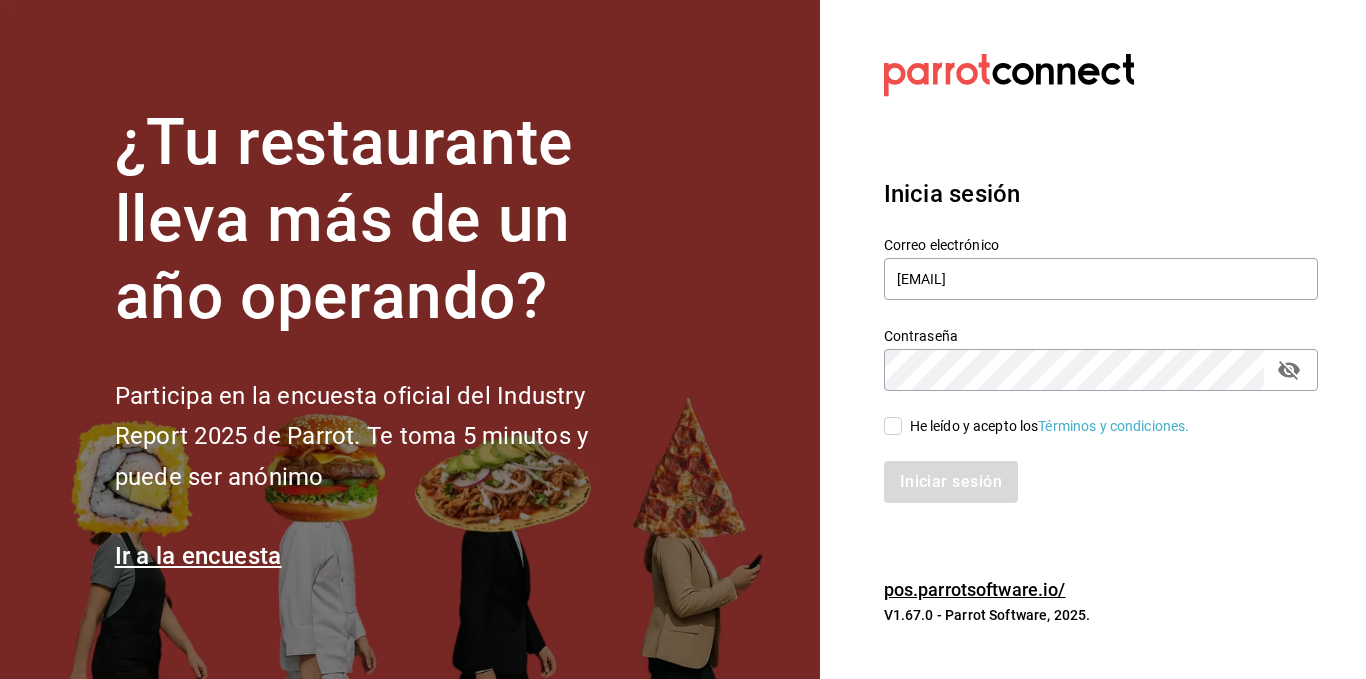 click on "He leído y acepto los  Términos y condiciones." at bounding box center [1089, 414] 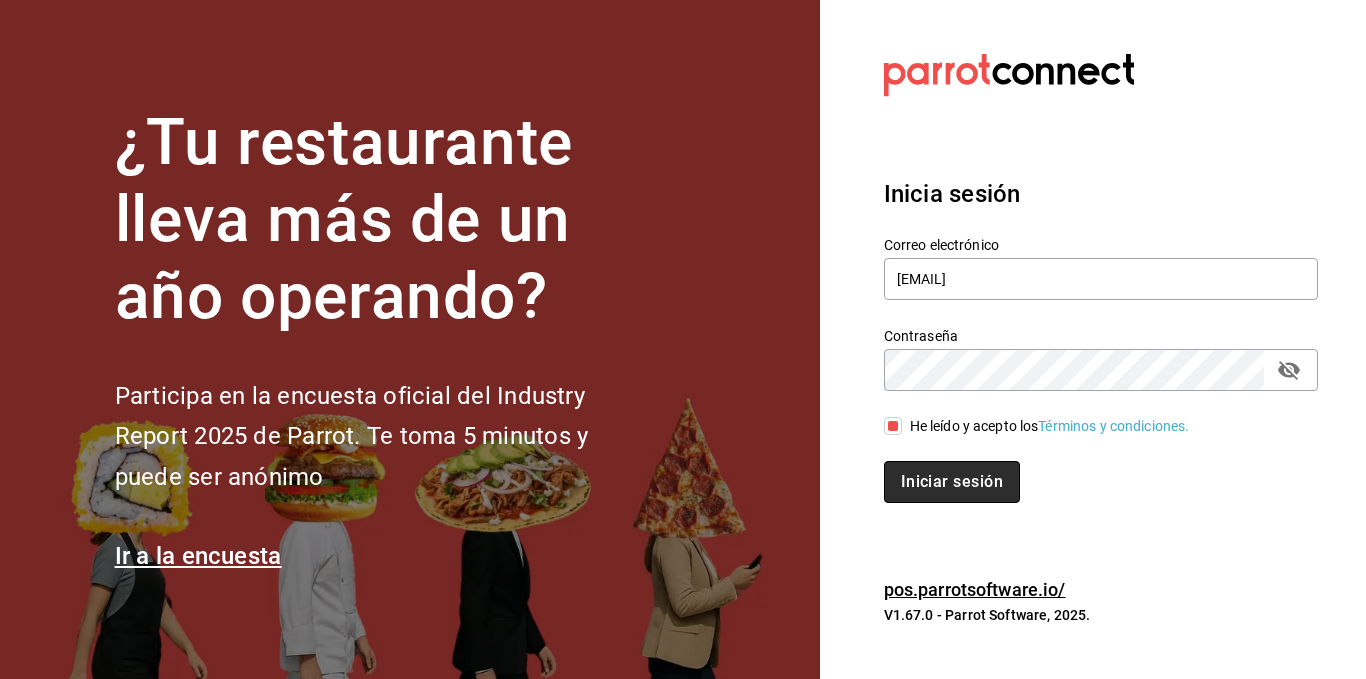 click on "Iniciar sesión" at bounding box center (952, 482) 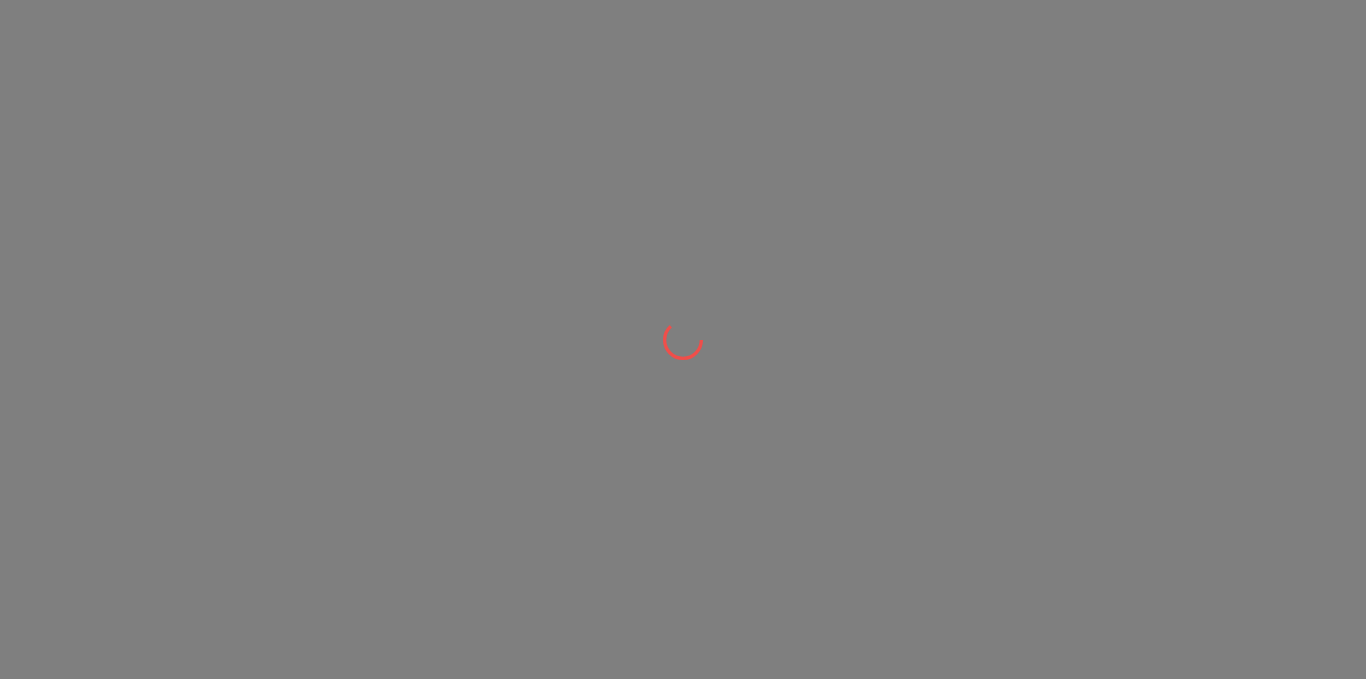 scroll, scrollTop: 0, scrollLeft: 0, axis: both 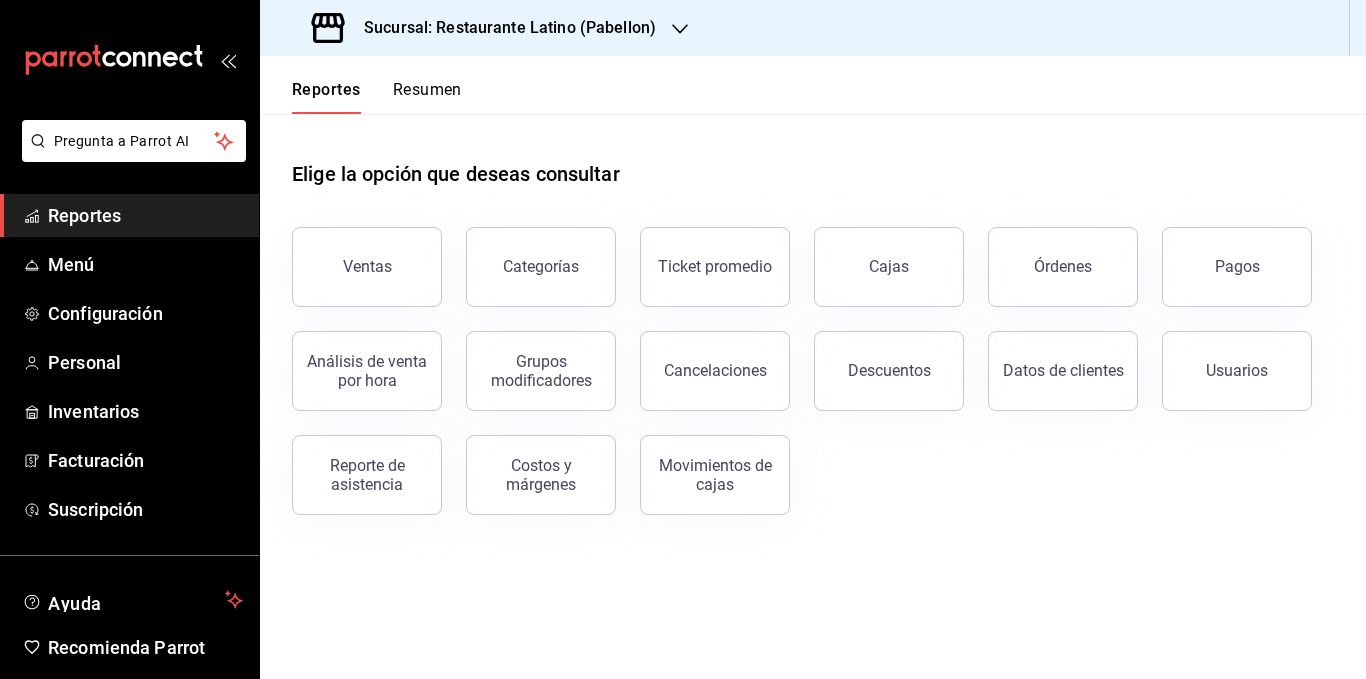 click on "Resumen" at bounding box center (427, 97) 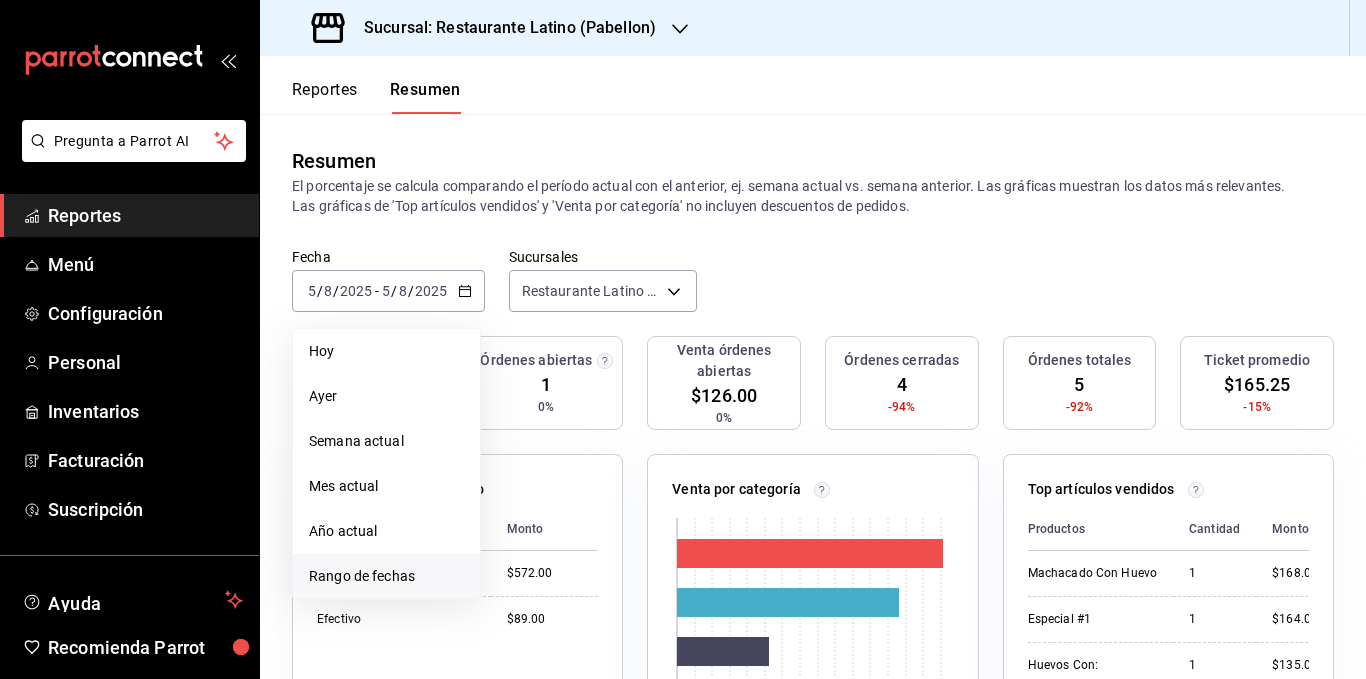 click on "Rango de fechas" at bounding box center [386, 576] 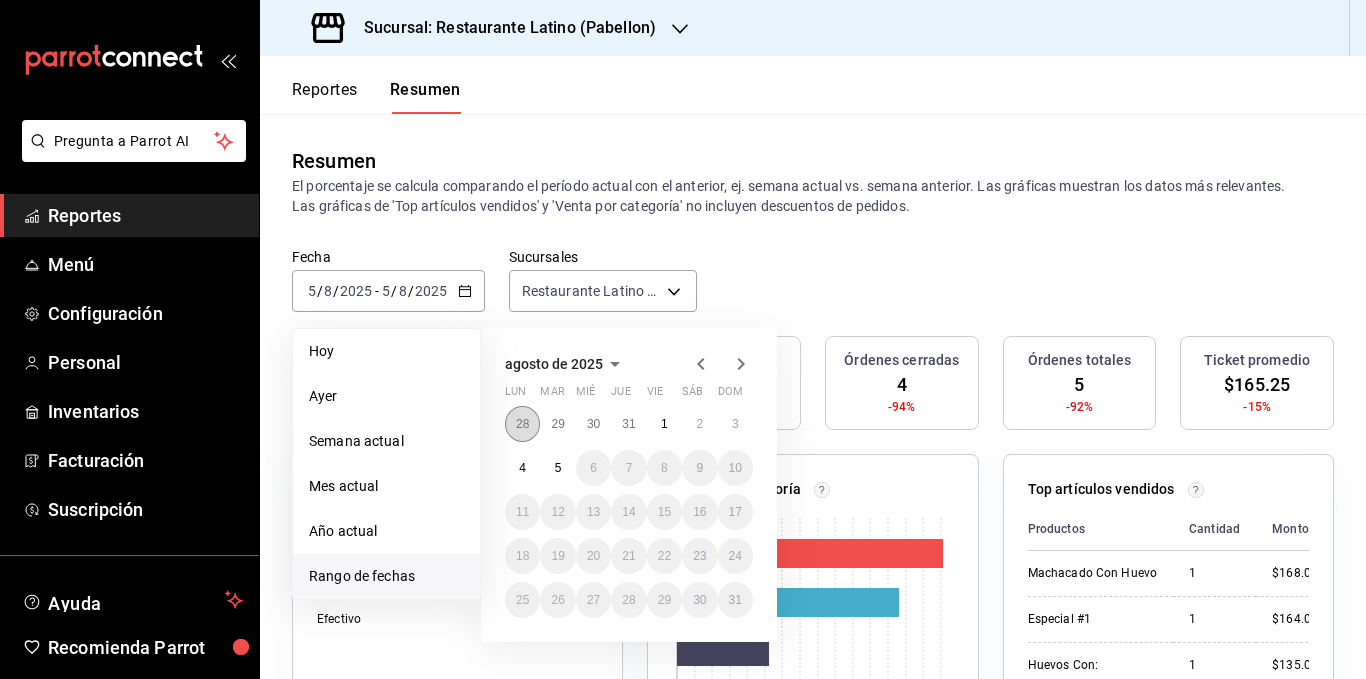 click on "28" at bounding box center [522, 424] 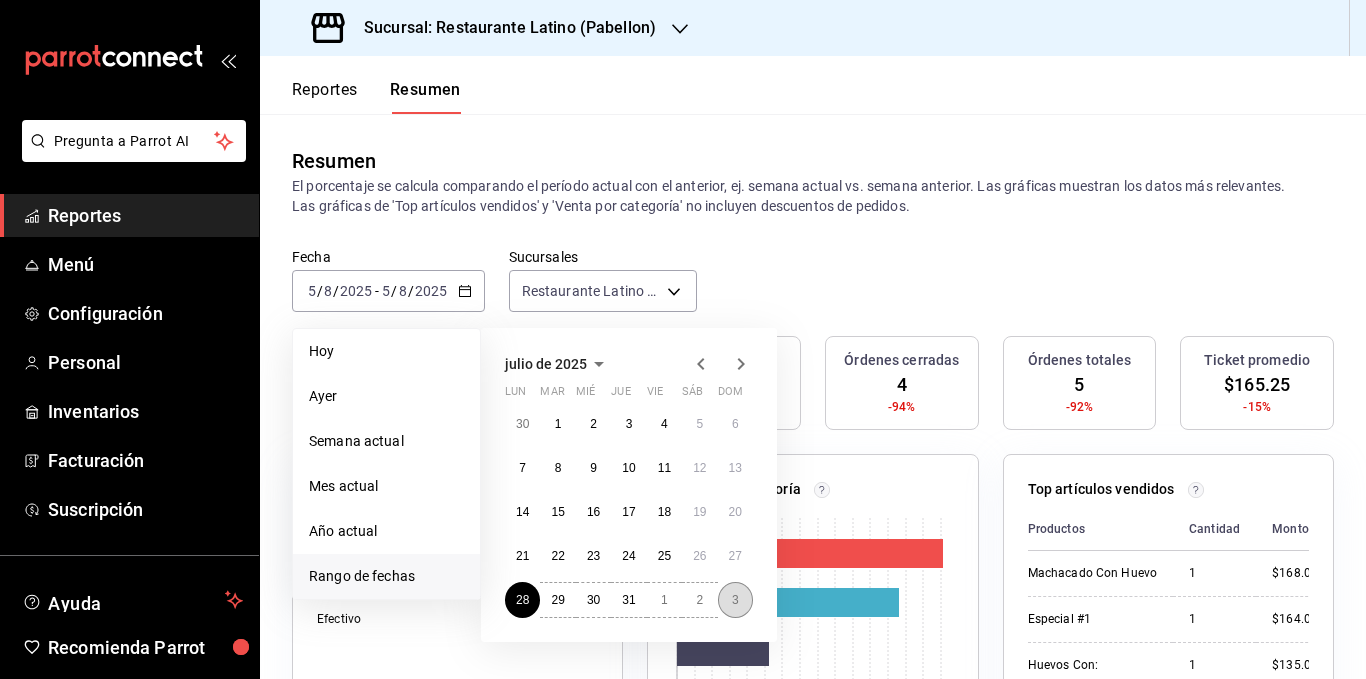 click on "3" at bounding box center [735, 600] 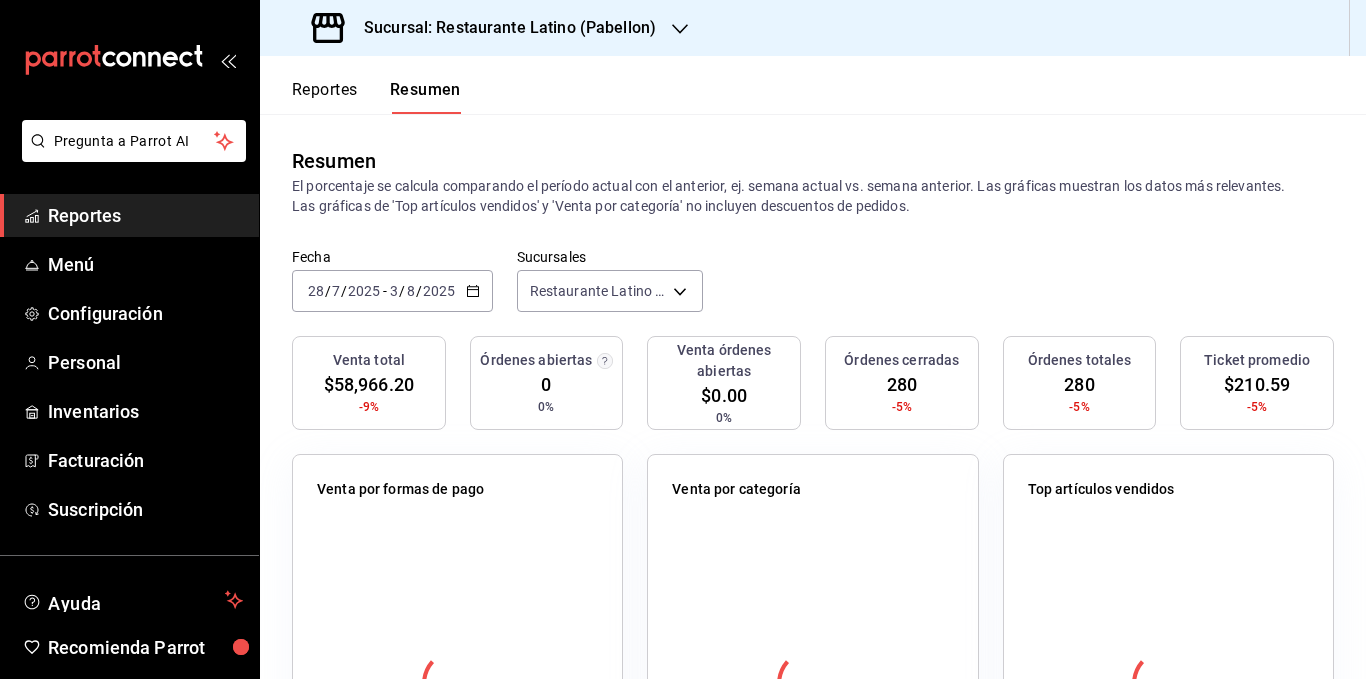 click on "Fecha 2025-07-28 28 / 7 / 2025 - 2025-08-03 3 / 8 / 2025 Sucursales Restaurante Latino (Pabellon) [object Object]" at bounding box center [813, 292] 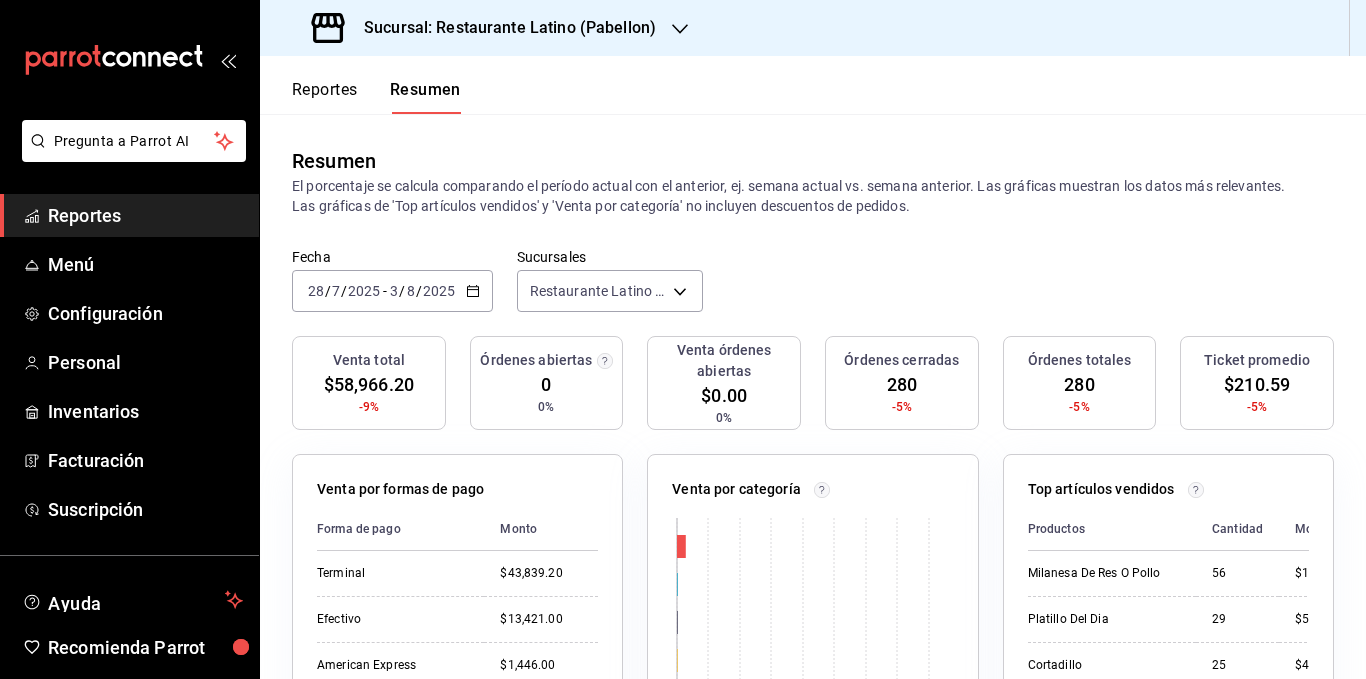 click on "El porcentaje se calcula comparando el período actual con el anterior, ej. semana actual vs. semana anterior. Las gráficas muestran los datos más relevantes.  Las gráficas de 'Top artículos vendidos' y 'Venta por categoría' no incluyen descuentos de pedidos." at bounding box center [813, 196] 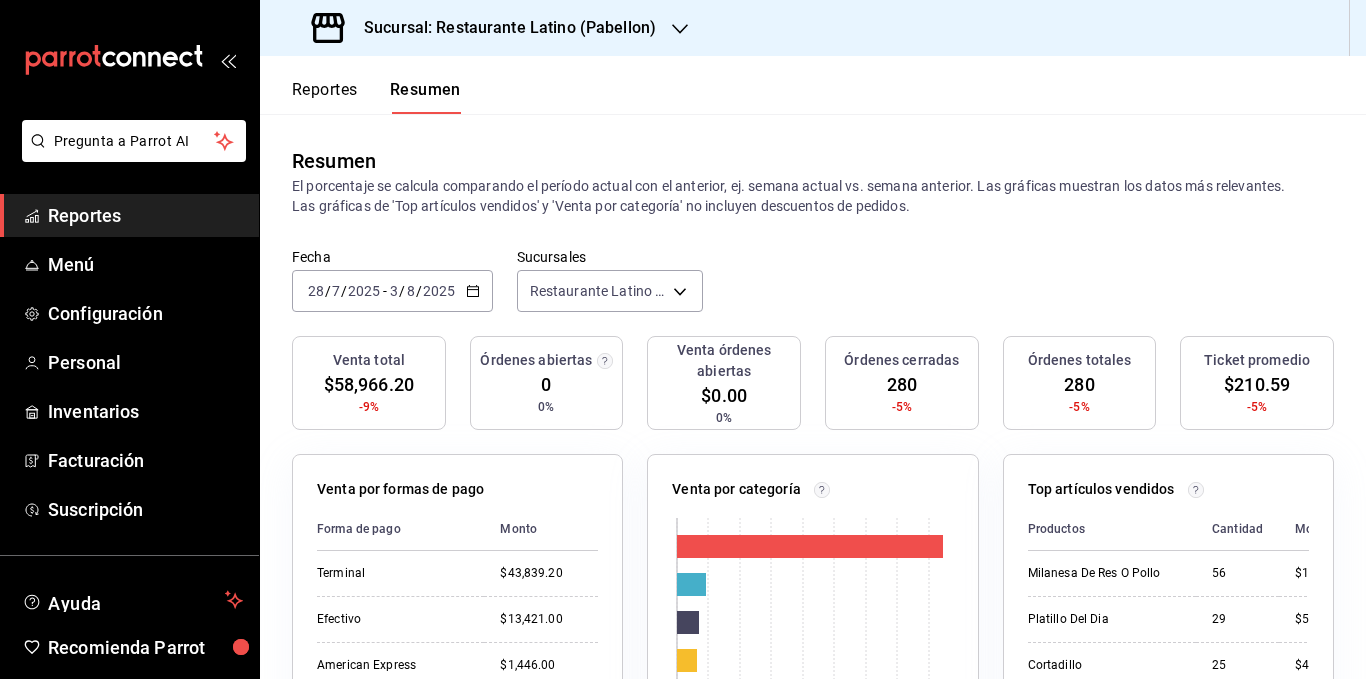 click on "El porcentaje se calcula comparando el período actual con el anterior, ej. semana actual vs. semana anterior. Las gráficas muestran los datos más relevantes.  Las gráficas de 'Top artículos vendidos' y 'Venta por categoría' no incluyen descuentos de pedidos." at bounding box center (813, 196) 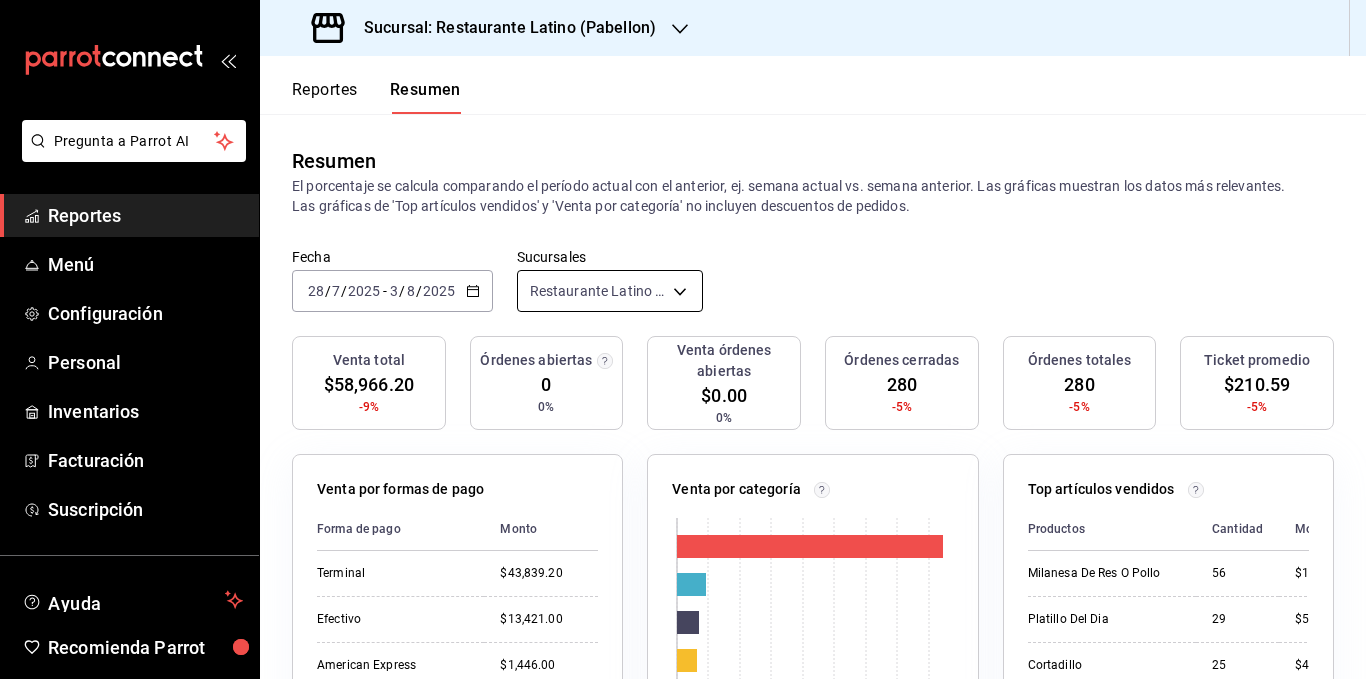 click on "Pregunta a Parrot AI Reportes   Menú   Configuración   Personal   Inventarios   Facturación   Suscripción   Ayuda Recomienda Parrot   Teofilo Álvarez   Sugerir nueva función   Sucursal: Restaurante Latino (Pabellon) Reportes Resumen Resumen El porcentaje se calcula comparando el período actual con el anterior, ej. semana actual vs. semana anterior. Las gráficas muestran los datos más relevantes.  Las gráficas de 'Top artículos vendidos' y 'Venta por categoría' no incluyen descuentos de pedidos. Fecha 2025-07-28 28 / 7 / 2025 - 2025-08-03 3 / 8 / 2025 Sucursales Restaurante Latino (Pabellon) [object Object] Venta total $58,966.20 -9% Órdenes abiertas 0 0% Venta órdenes abiertas $0.00 0% Órdenes cerradas 280 -5% Órdenes totales 280 -5% Ticket promedio $210.59 -5% Venta por formas de pago Forma de pago Monto Terminal $43,839.20 Efectivo $13,421.00 American Express $1,446.00 Rappi $260.00 Venta por categoría   0 10K 20K 30K 40K Categoría Monto Comidas Corridas $42,342.00 Bebidas $4,564.00   56 8" at bounding box center (683, 339) 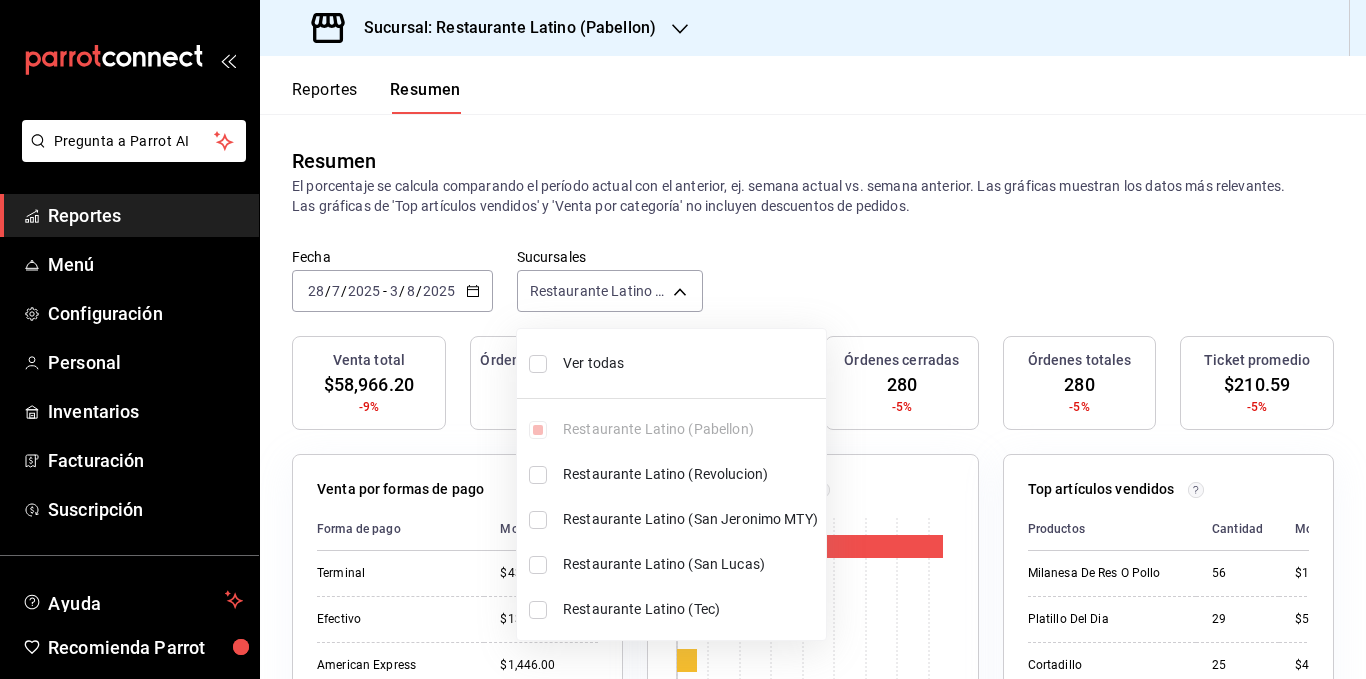 click on "Ver todas" at bounding box center (690, 363) 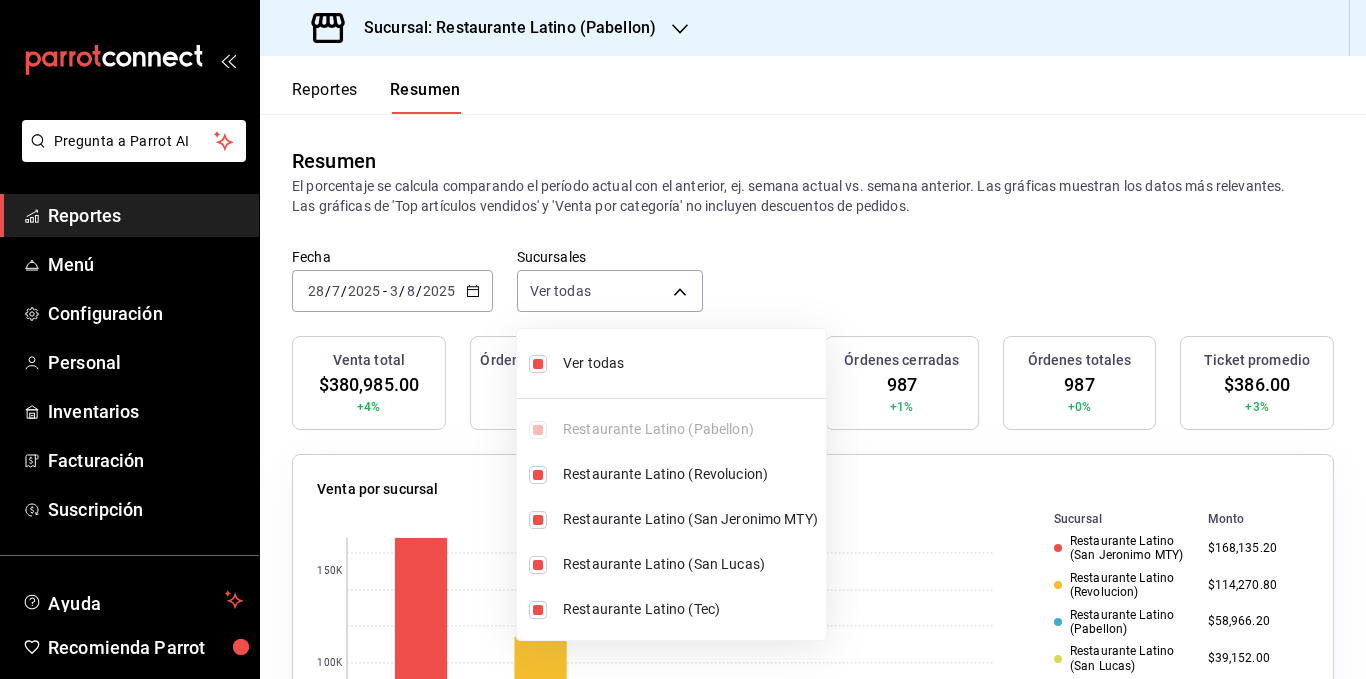 click at bounding box center [683, 339] 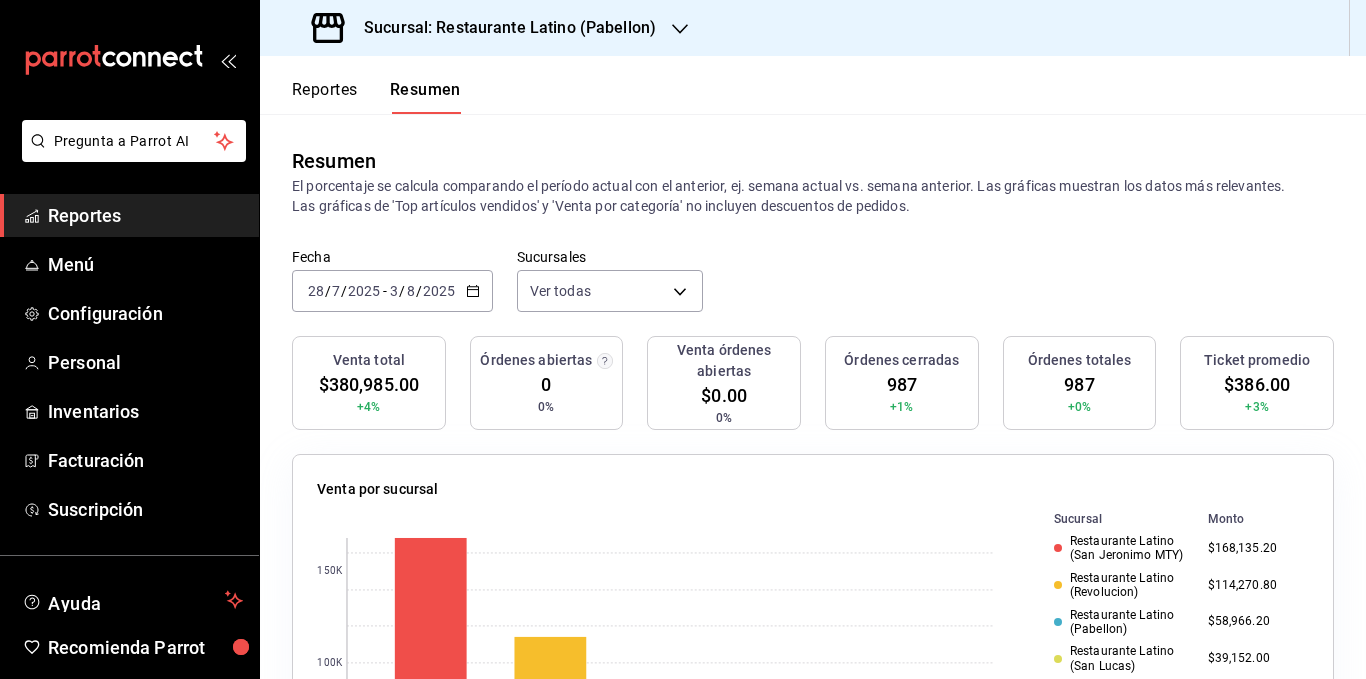 click on "El porcentaje se calcula comparando el período actual con el anterior, ej. semana actual vs. semana anterior. Las gráficas muestran los datos más relevantes.  Las gráficas de 'Top artículos vendidos' y 'Venta por categoría' no incluyen descuentos de pedidos." at bounding box center (813, 196) 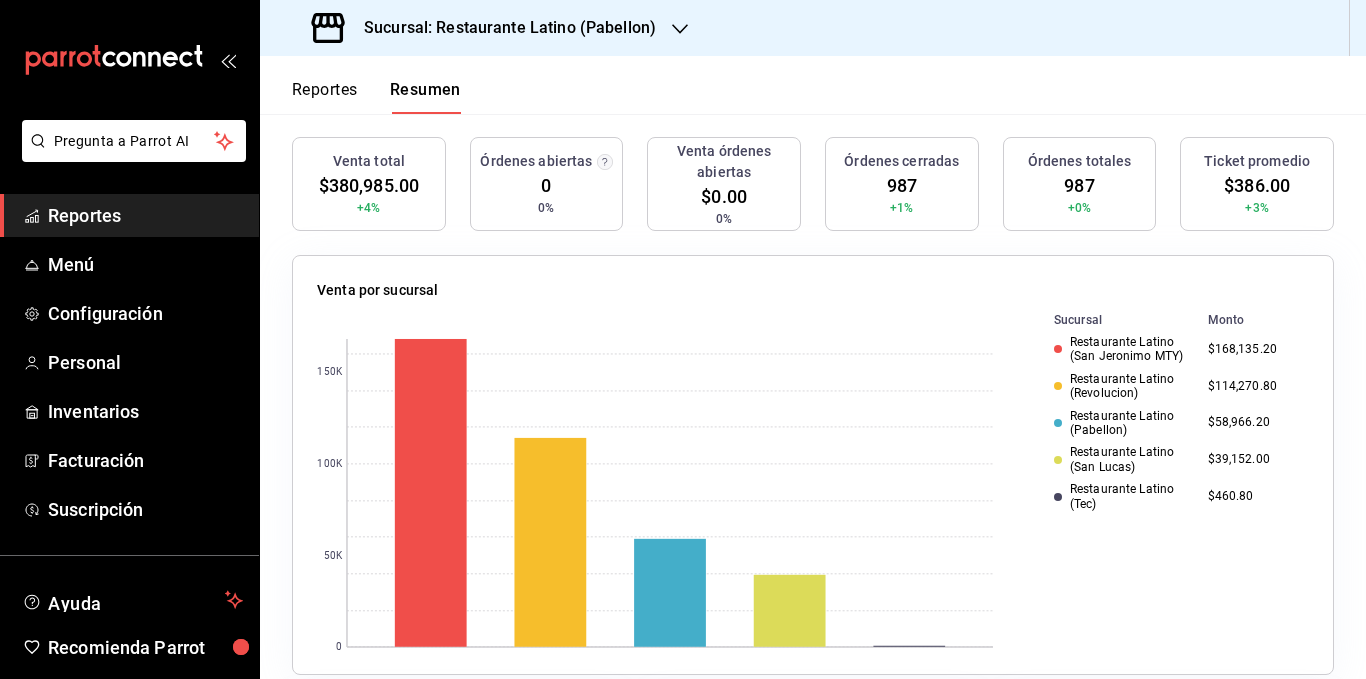 scroll, scrollTop: 200, scrollLeft: 0, axis: vertical 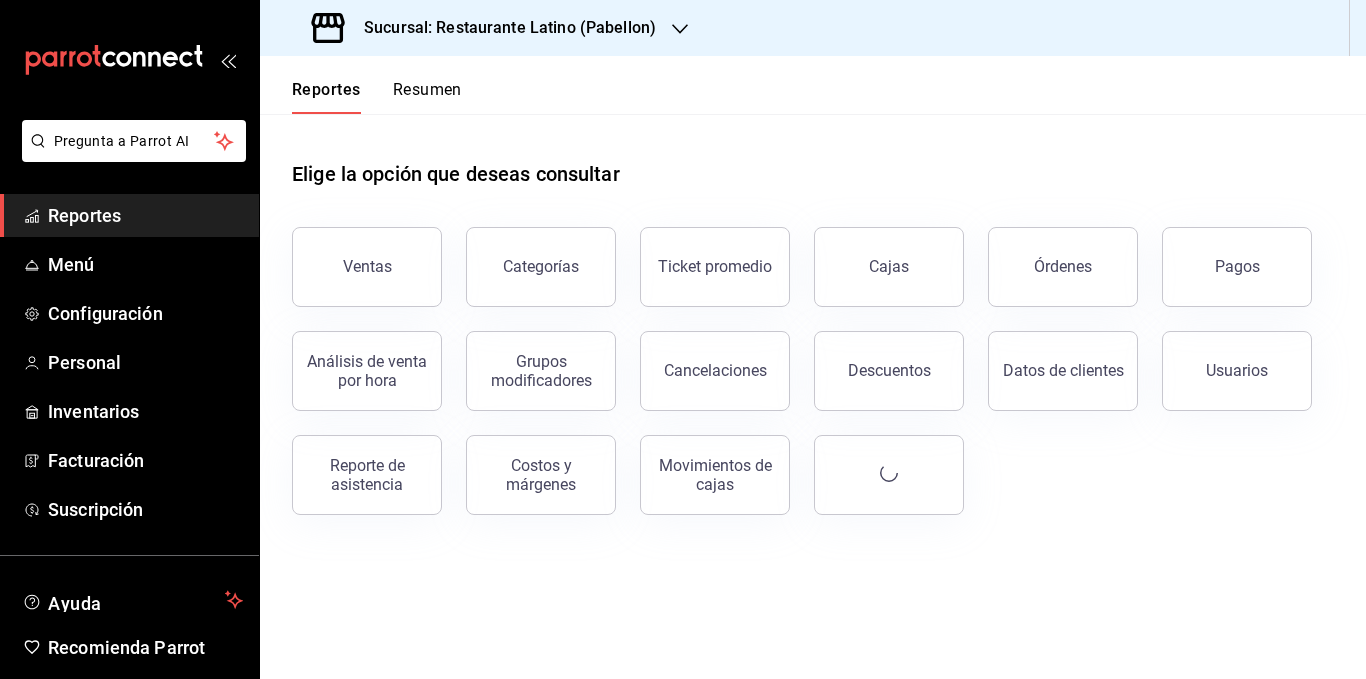 click on "Resumen" at bounding box center (427, 97) 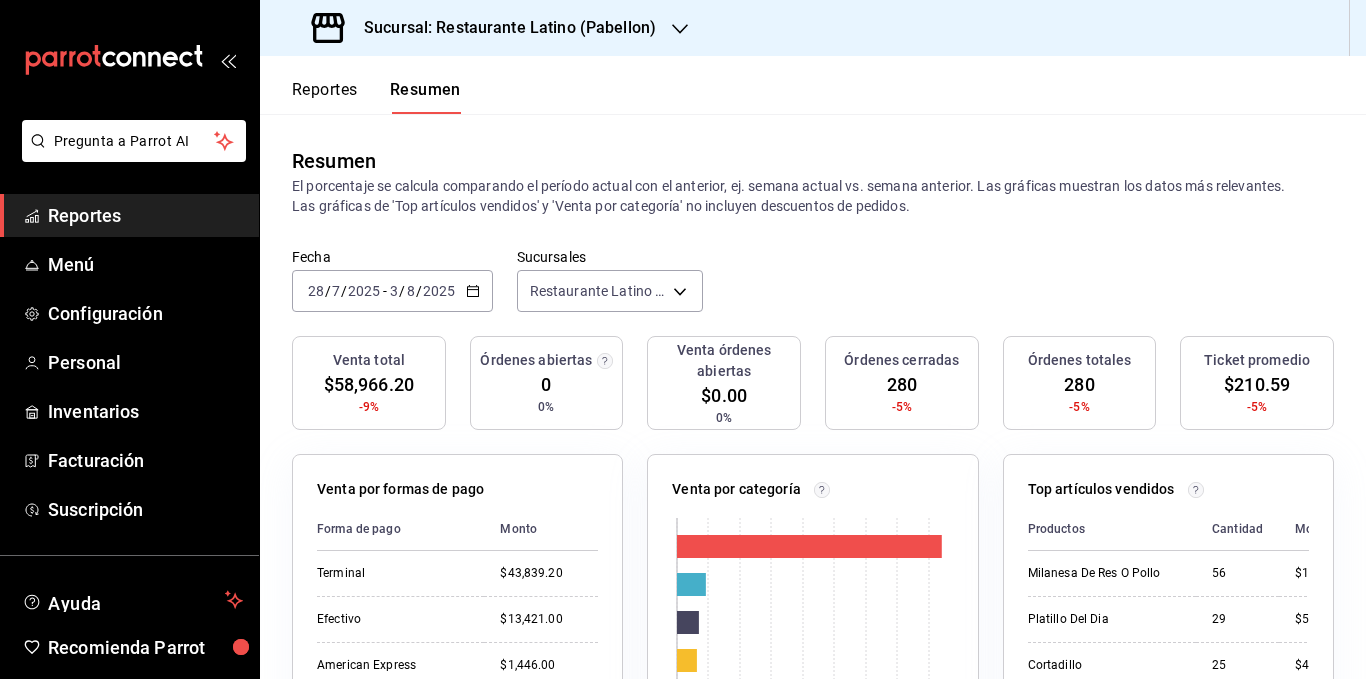 click on "El porcentaje se calcula comparando el período actual con el anterior, ej. semana actual vs. semana anterior. Las gráficas muestran los datos más relevantes.  Las gráficas de 'Top artículos vendidos' y 'Venta por categoría' no incluyen descuentos de pedidos." at bounding box center [813, 196] 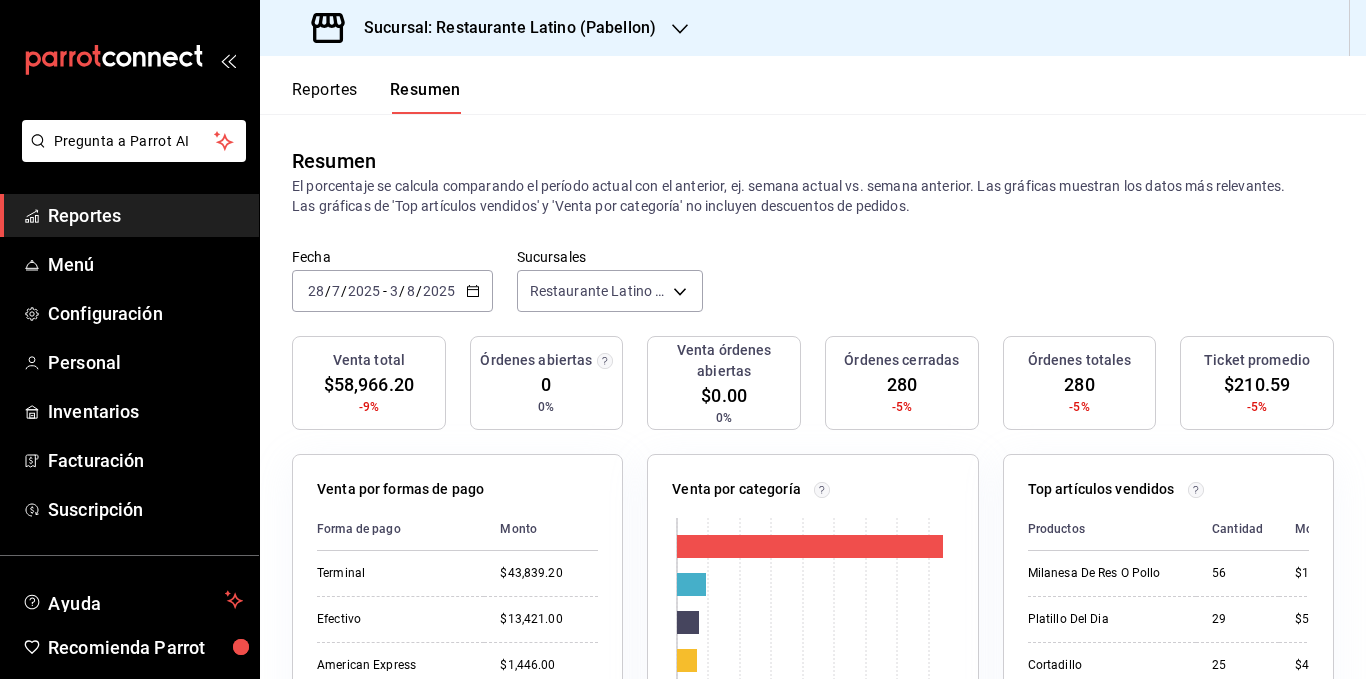 click on "2025-07-28 28 / 7 / 2025 - 2025-08-03 3 / 8 / 2025" at bounding box center (392, 291) 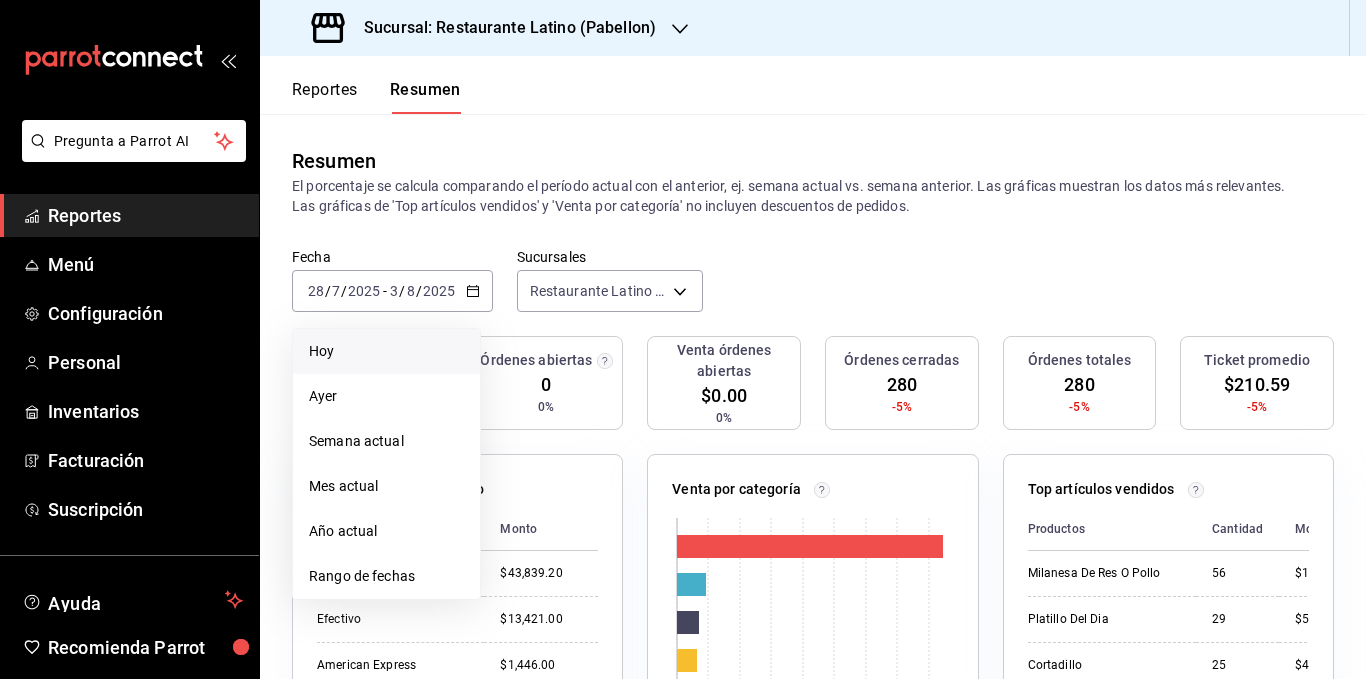 click on "Hoy" at bounding box center (386, 351) 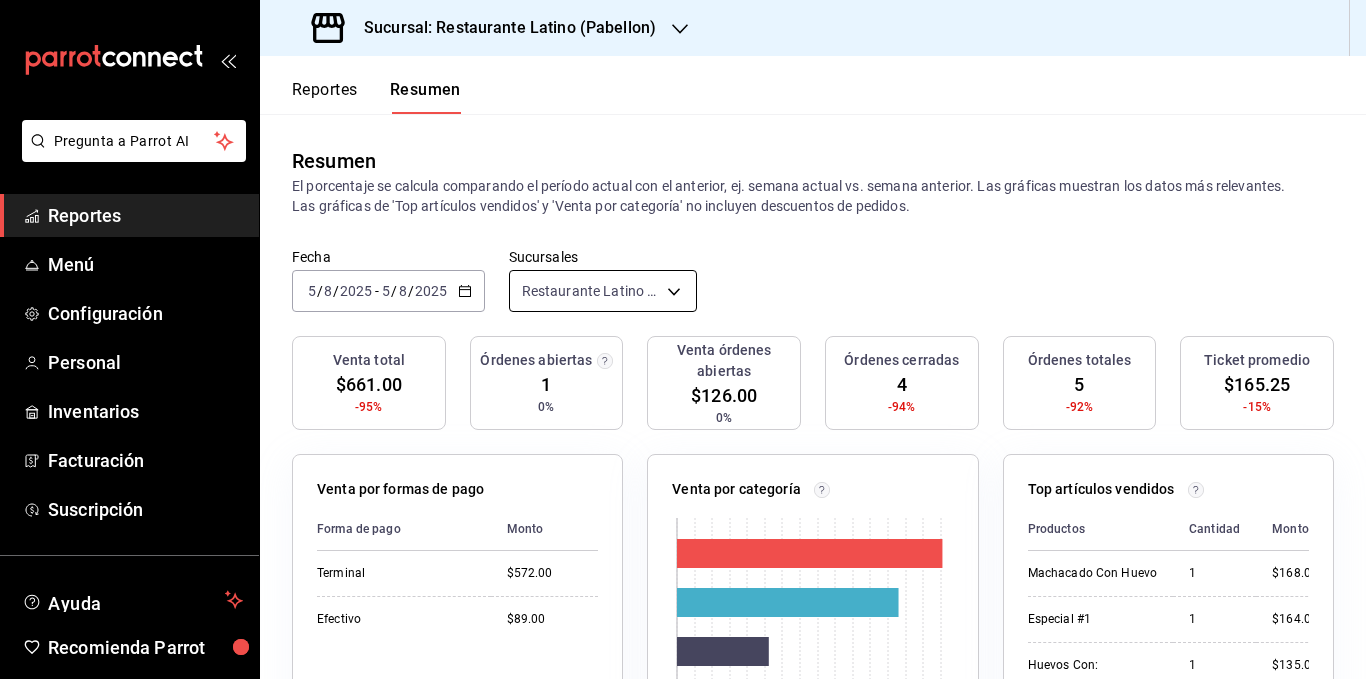 click on "Pregunta a Parrot AI Reportes   Menú   Configuración   Personal   Inventarios   Facturación   Suscripción   Ayuda Recomienda Parrot   [FIRST] [LAST]   Sugerir nueva función   Sucursal: Restaurante Latino (Pabellon) Reportes Resumen Resumen El porcentaje se calcula comparando el período actual con el anterior, ej. semana actual vs. semana anterior. Las gráficas muestran los datos más relevantes.  Las gráficas de 'Top artículos vendidos' y 'Venta por categoría' no incluyen descuentos de pedidos. Fecha [DATE] [DATE] - [DATE] [DATE] Sucursales Restaurante Latino (Pabellon) [object Object] Venta total $[PRICE] -95% Órdenes abiertas 1 0% Venta órdenes abiertas $[PRICE] 0% Órdenes cerradas 4 -94% Órdenes totales 5 -92% Ticket promedio $[PRICE] -15% Venta por formas de pago Forma de pago Monto Terminal $[PRICE] Efectivo $[PRICE] Venta por categoría   0 50 100 150 200 250 300 Categoría Monto Huevos Al Gusto $[PRICE] Nuestras Creaciones $[PRICE] Bebidas $[PRICE] Top artículos vendidos   1" at bounding box center (683, 339) 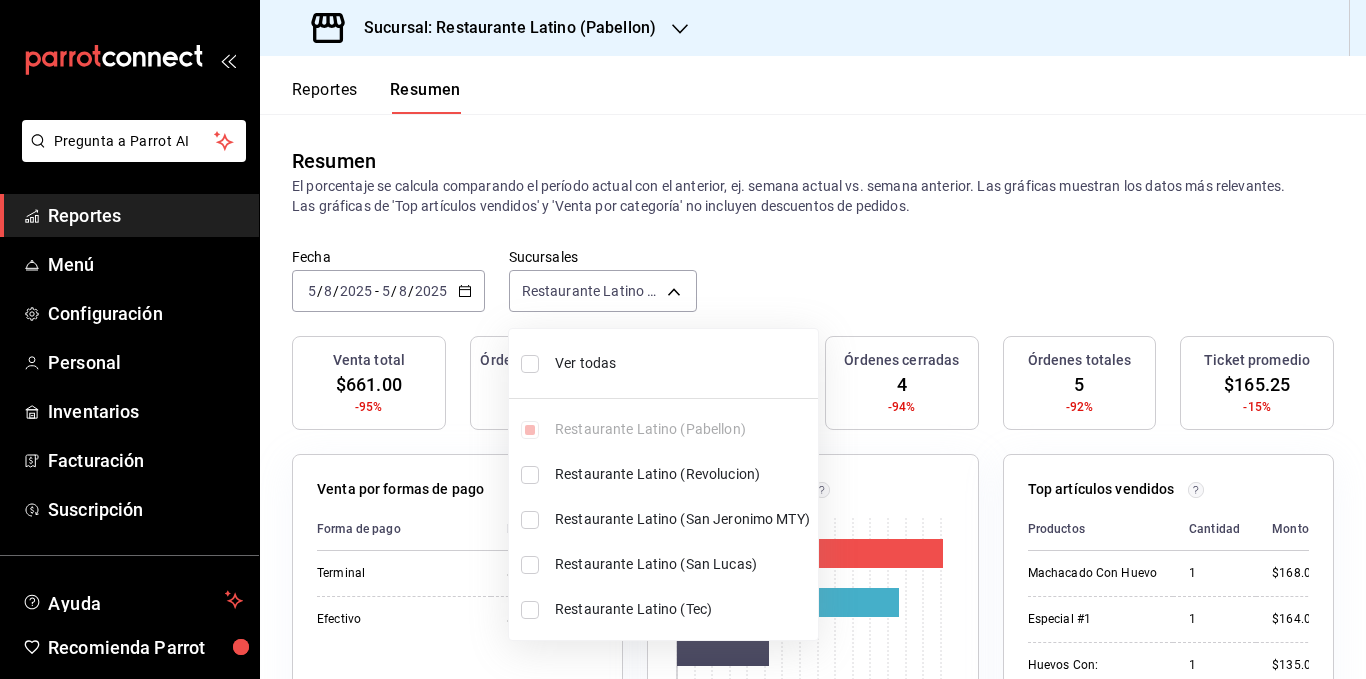 click on "Ver todas" at bounding box center [682, 363] 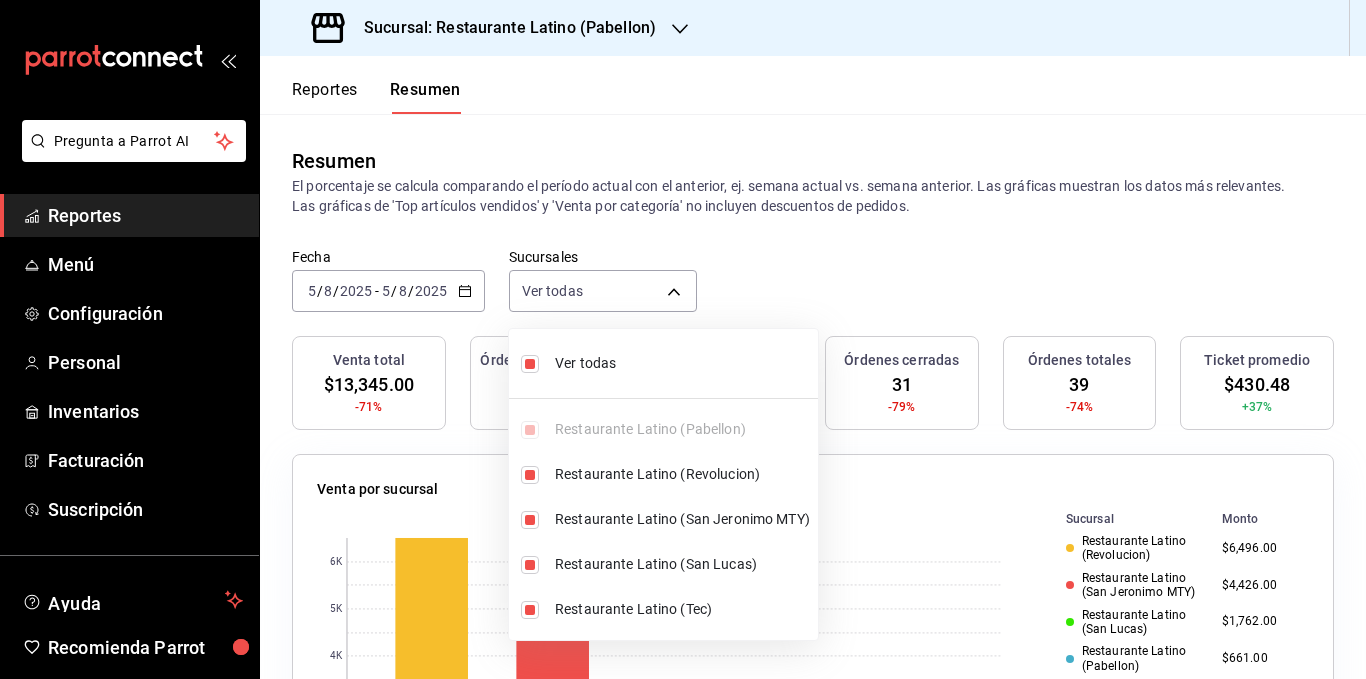 click at bounding box center [683, 339] 